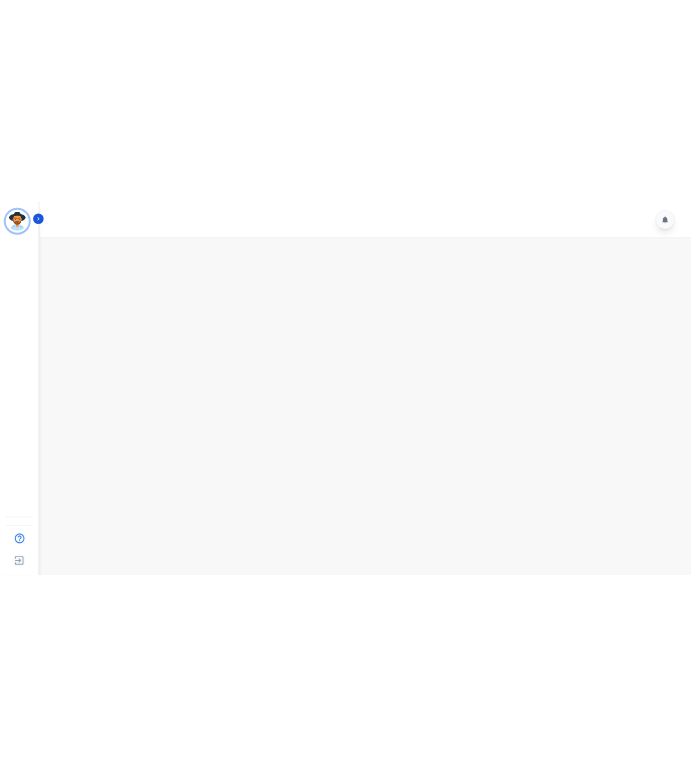 scroll, scrollTop: 0, scrollLeft: 0, axis: both 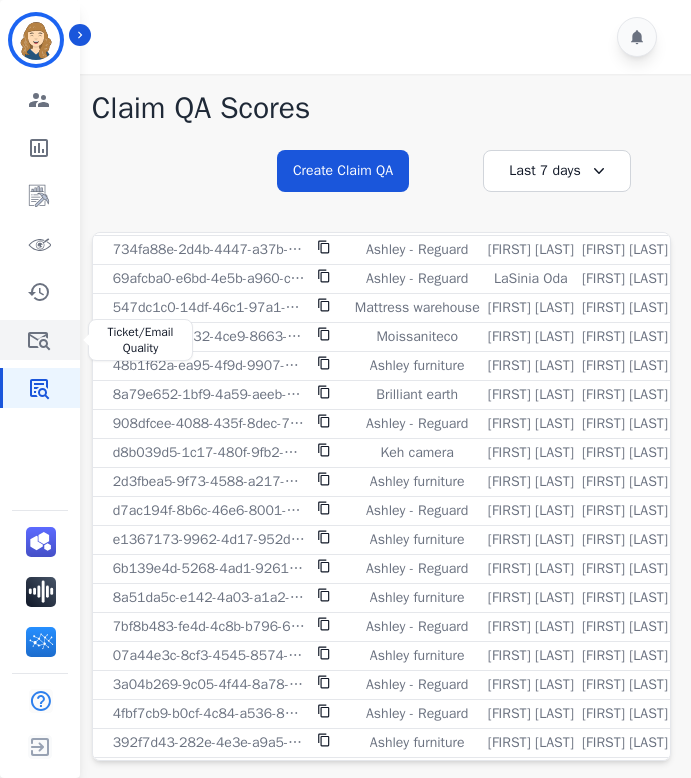 click 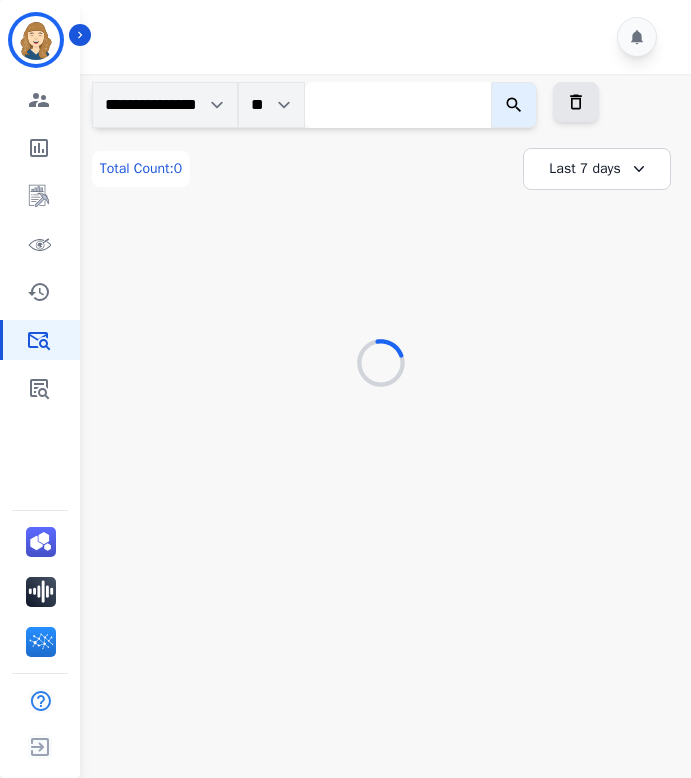 click at bounding box center [398, 105] 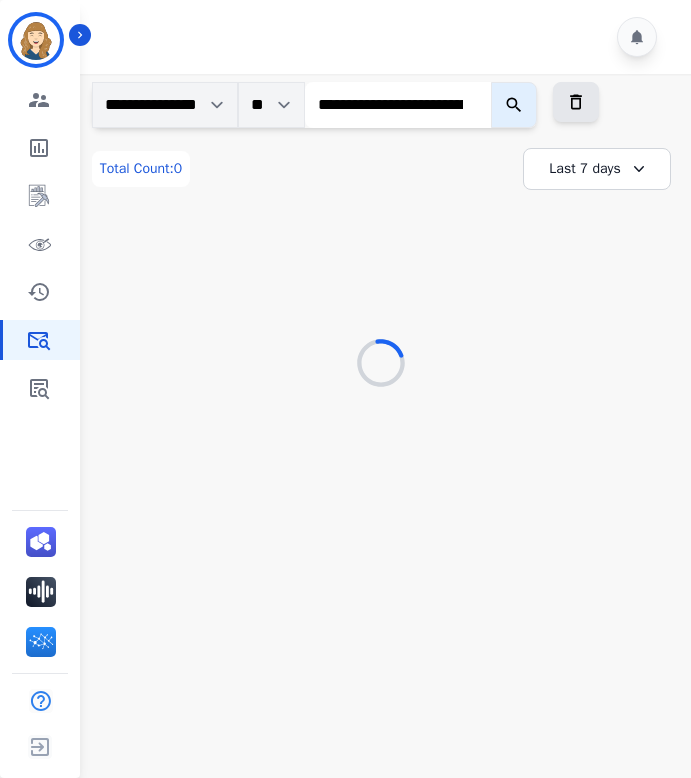 scroll, scrollTop: 0, scrollLeft: 153, axis: horizontal 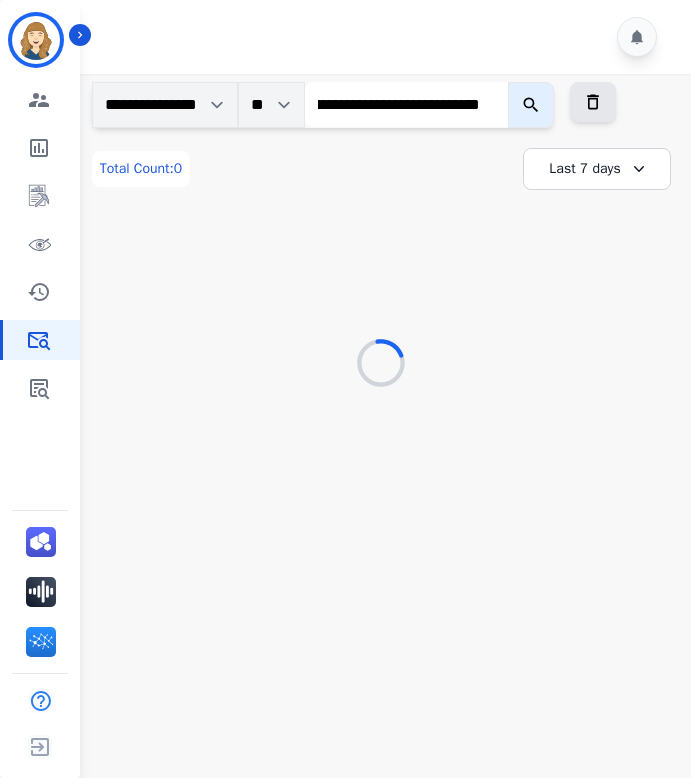 type on "**********" 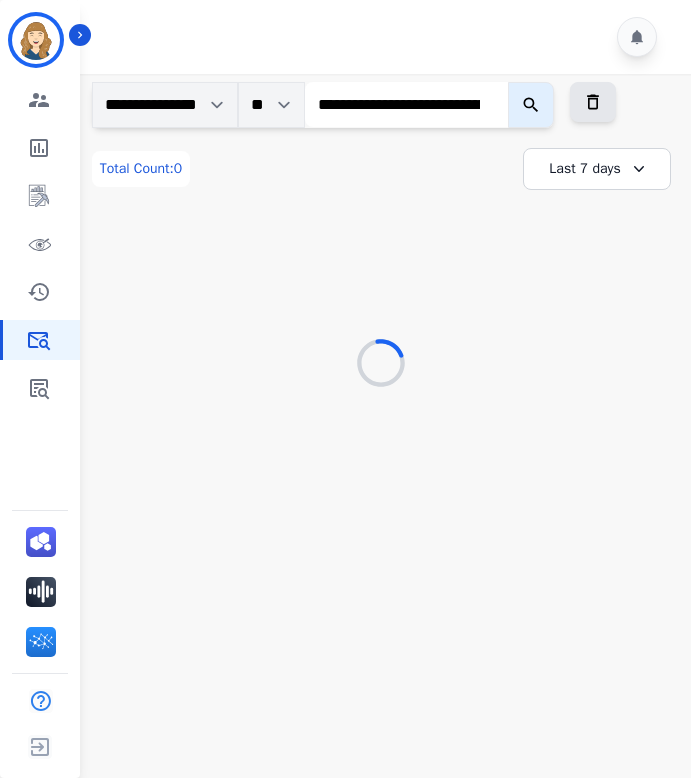 click 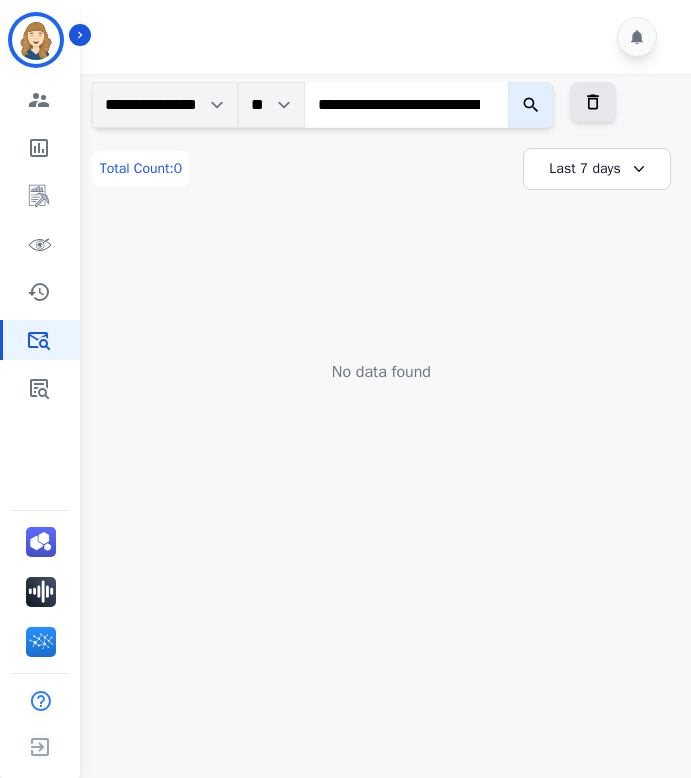 click 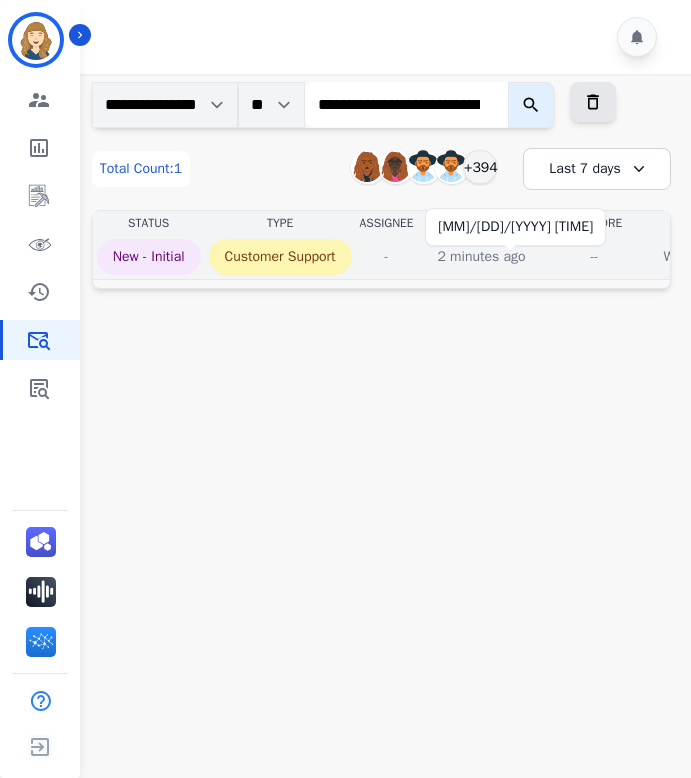 click on "2 minutes ago" at bounding box center (482, 257) 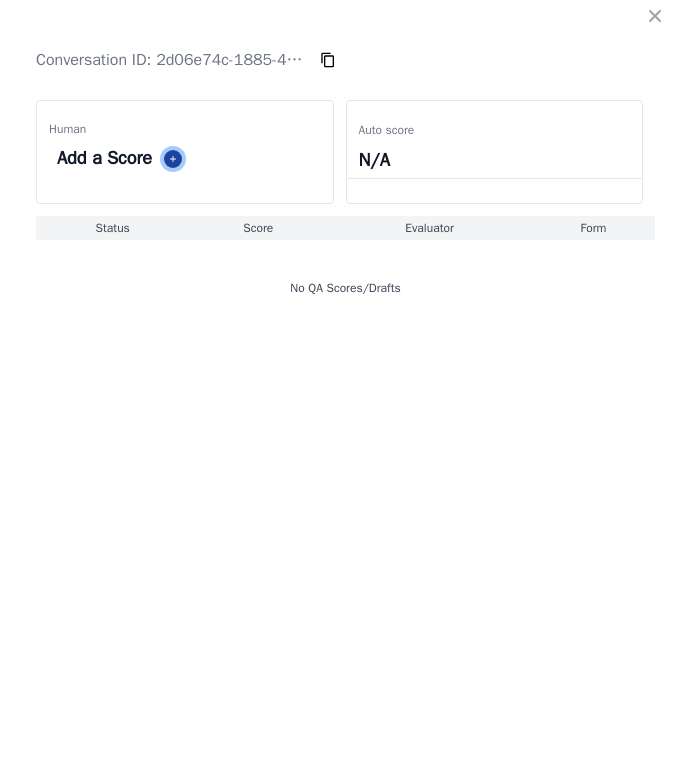 click 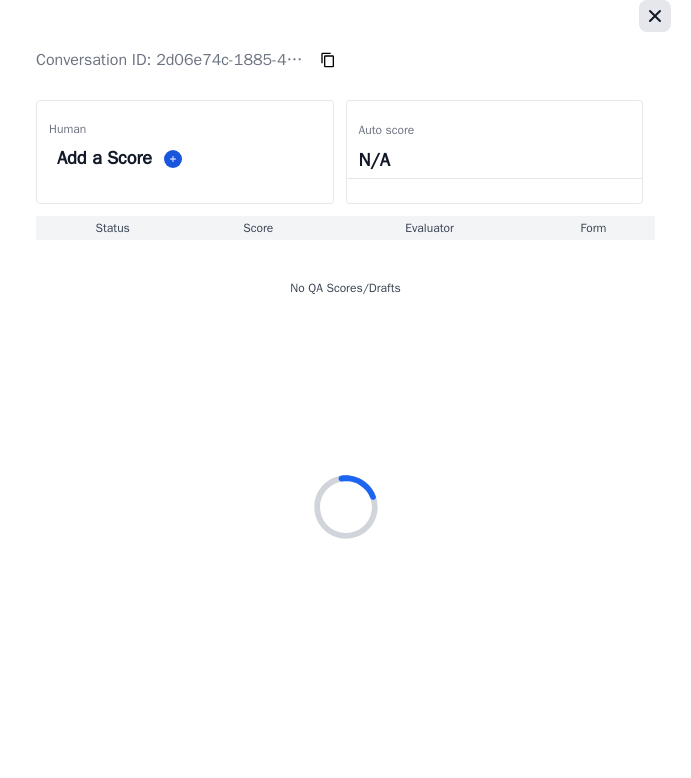 click 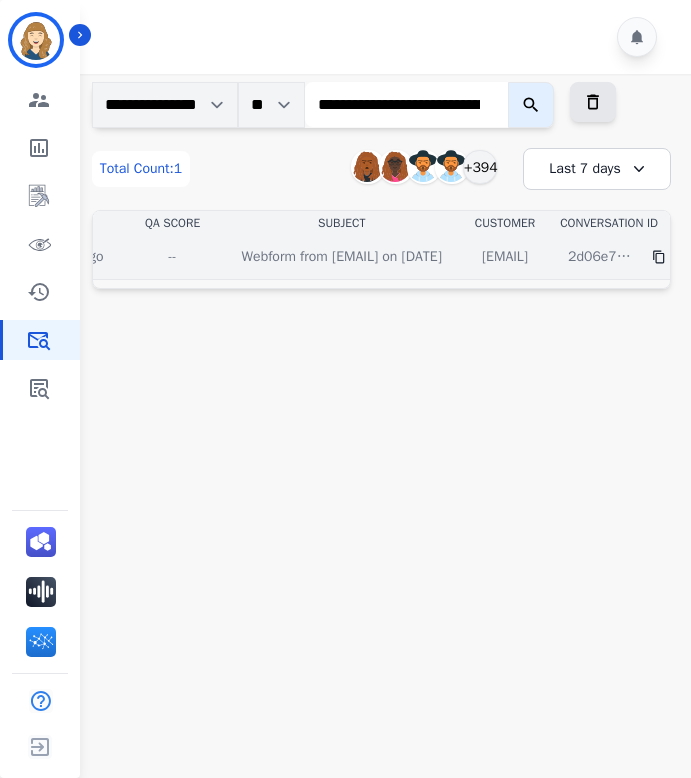 scroll, scrollTop: 0, scrollLeft: 777, axis: horizontal 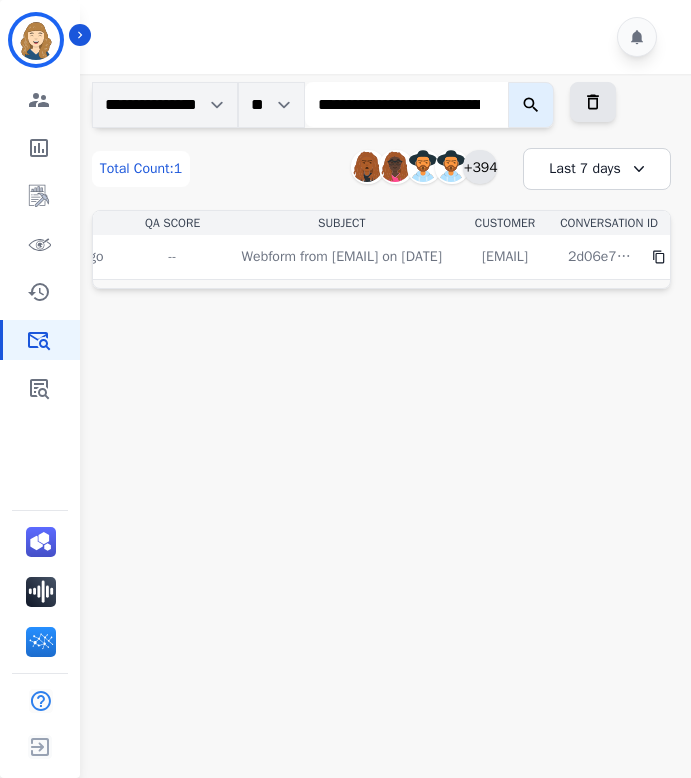 click on "+394" at bounding box center (480, 167) 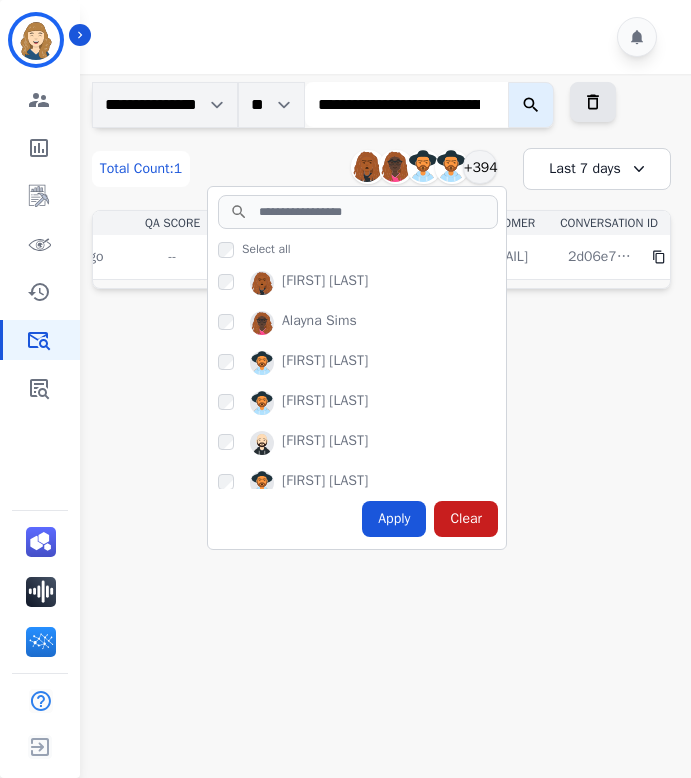 click on "**********" at bounding box center (381, 463) 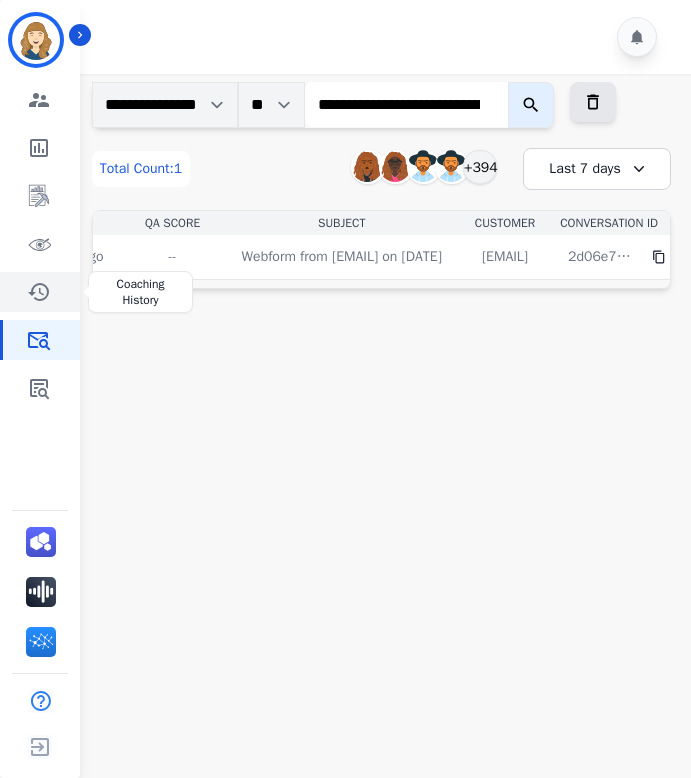 click at bounding box center (41, 292) 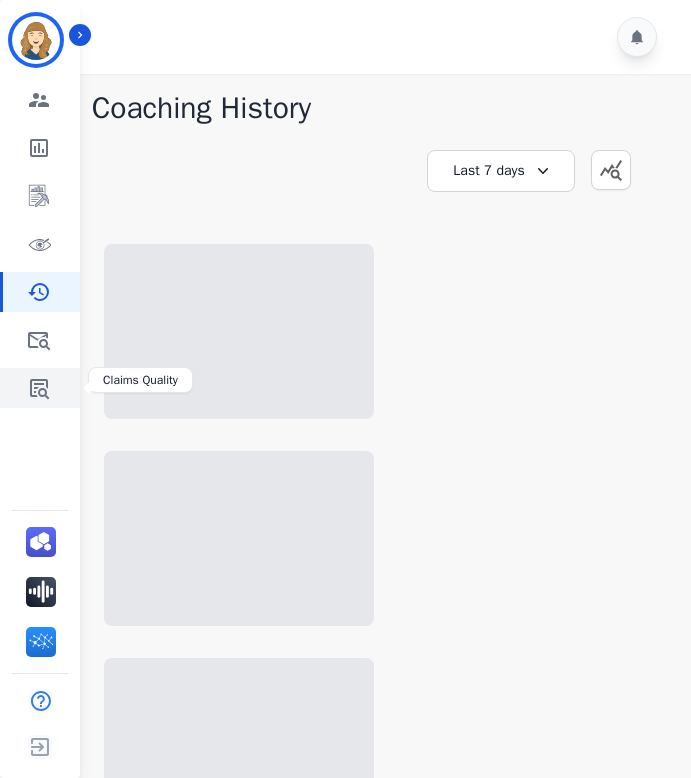 click 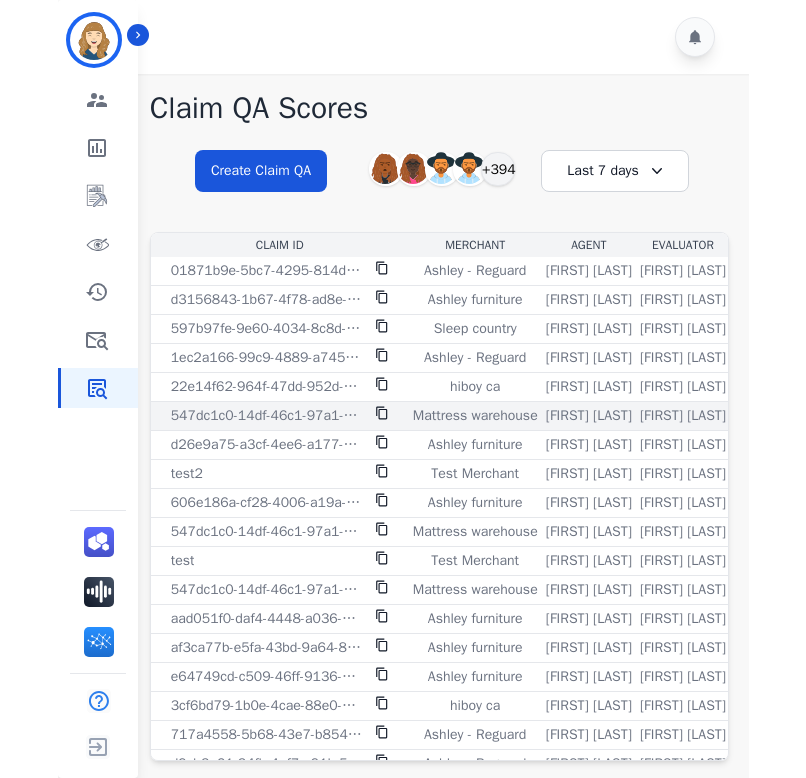 scroll, scrollTop: 62, scrollLeft: 0, axis: vertical 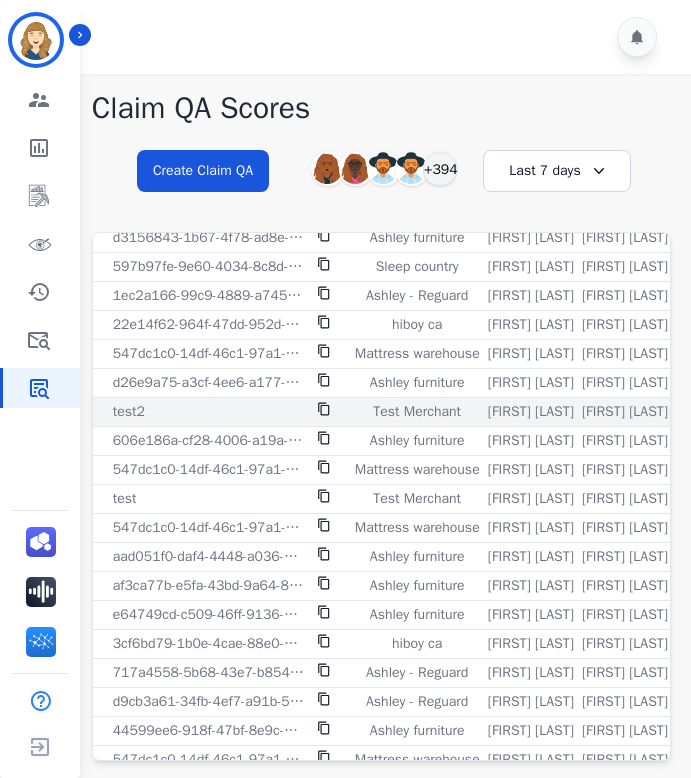 click on "Abigail Joseph" at bounding box center (531, 412) 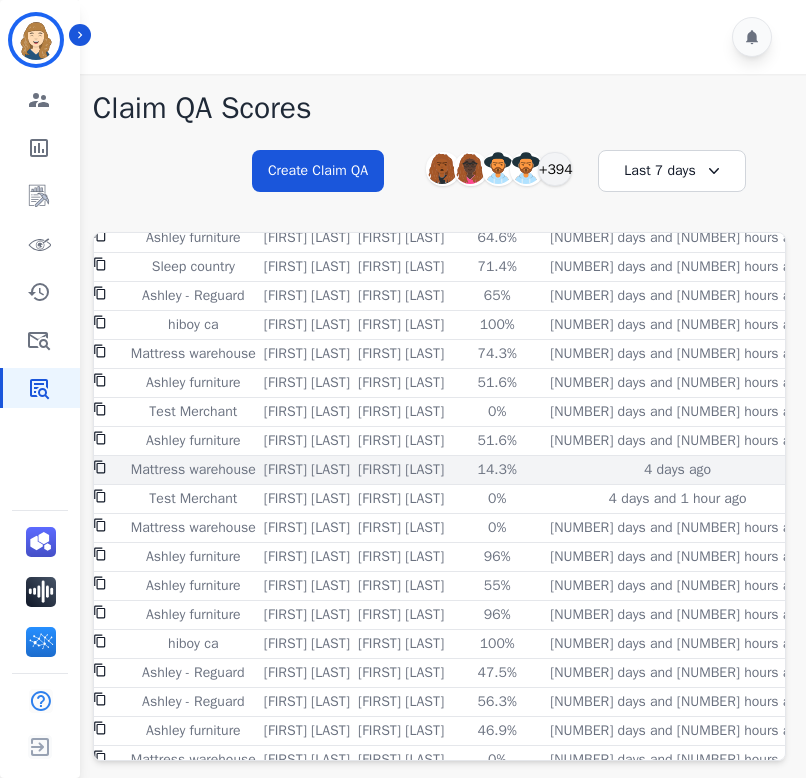 scroll, scrollTop: 62, scrollLeft: 248, axis: both 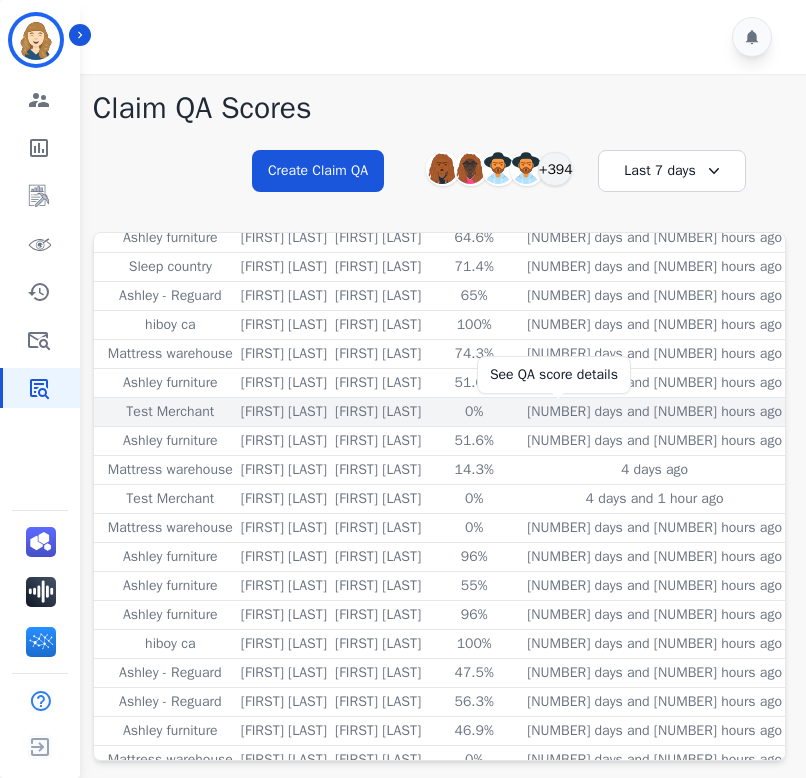click on "0%" at bounding box center (474, 412) 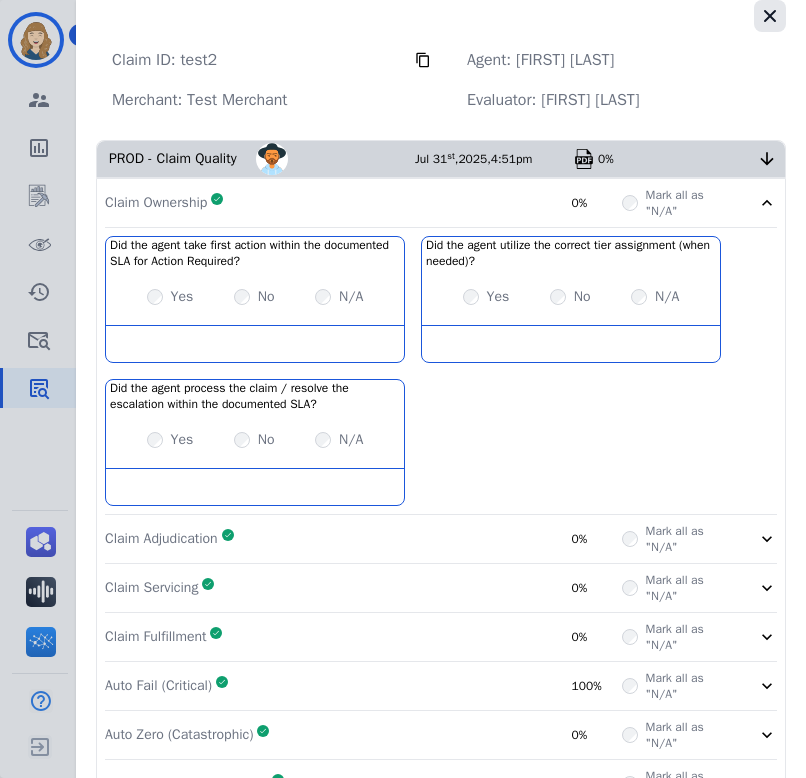 click 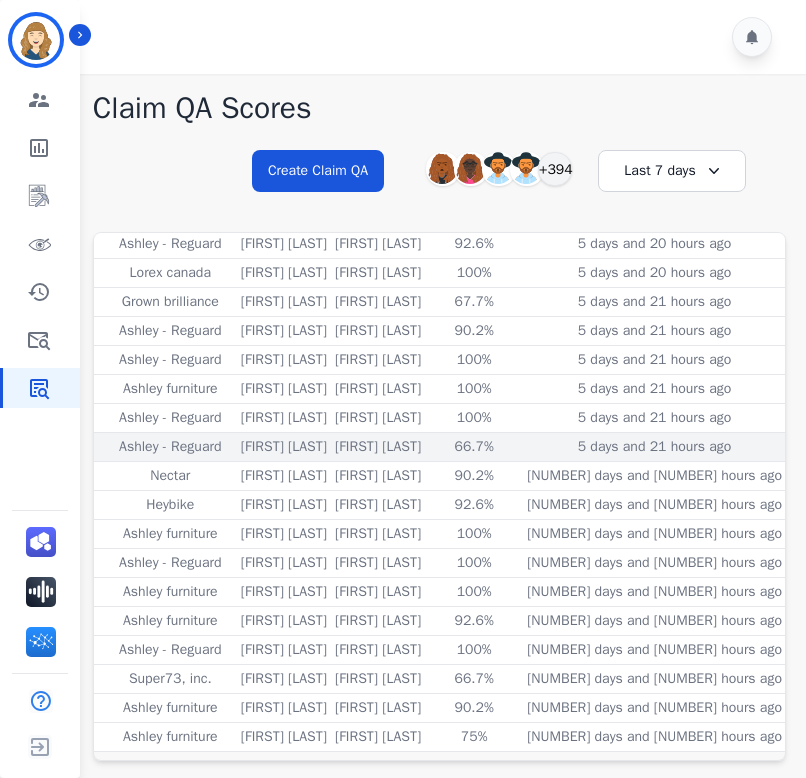 scroll, scrollTop: 0, scrollLeft: 248, axis: horizontal 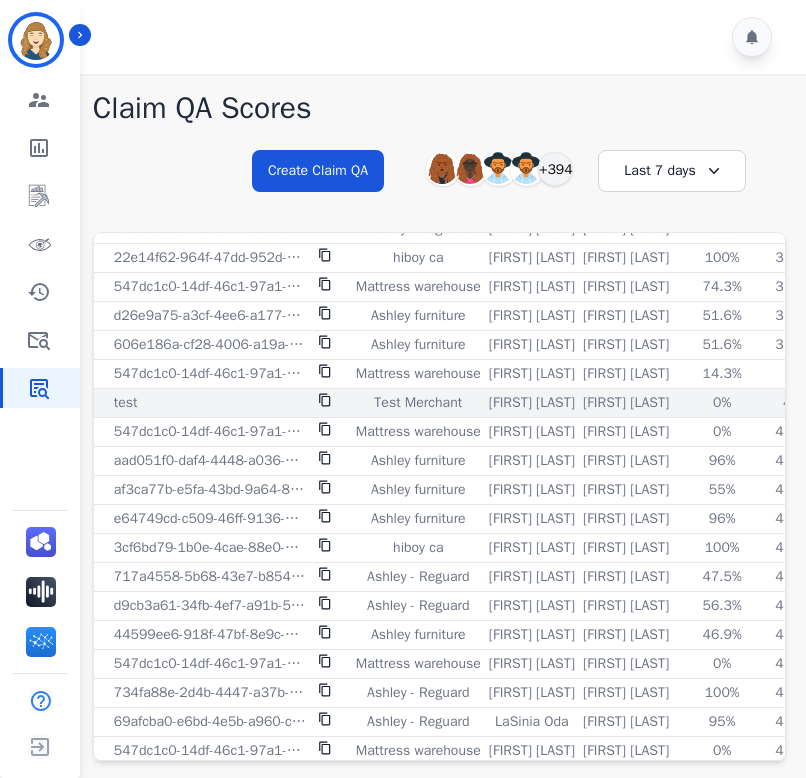 click on "Abigail Joseph" at bounding box center [532, 403] 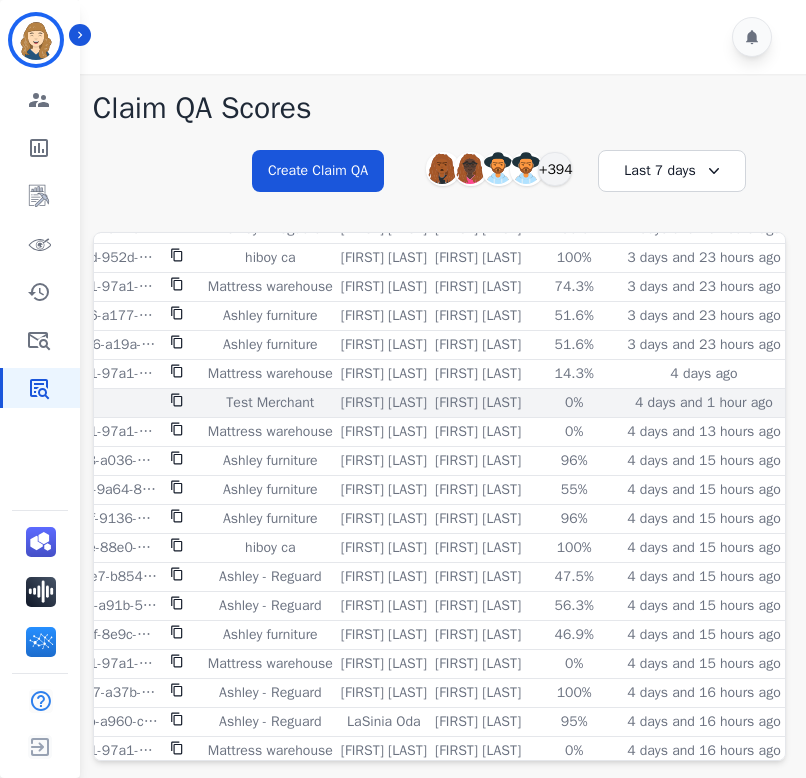 scroll, scrollTop: 129, scrollLeft: 248, axis: both 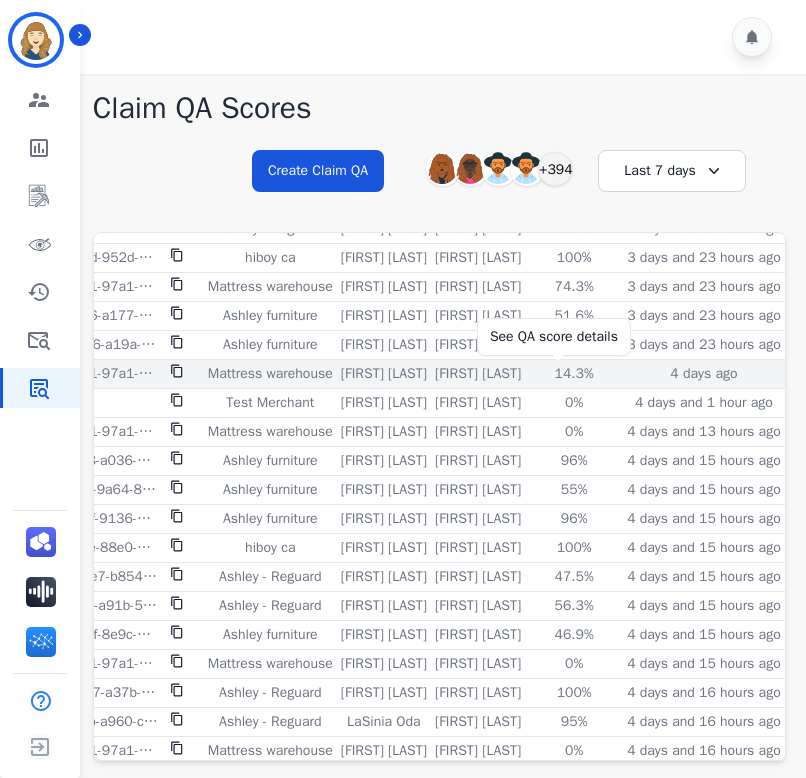 click on "14.3%" at bounding box center (574, 374) 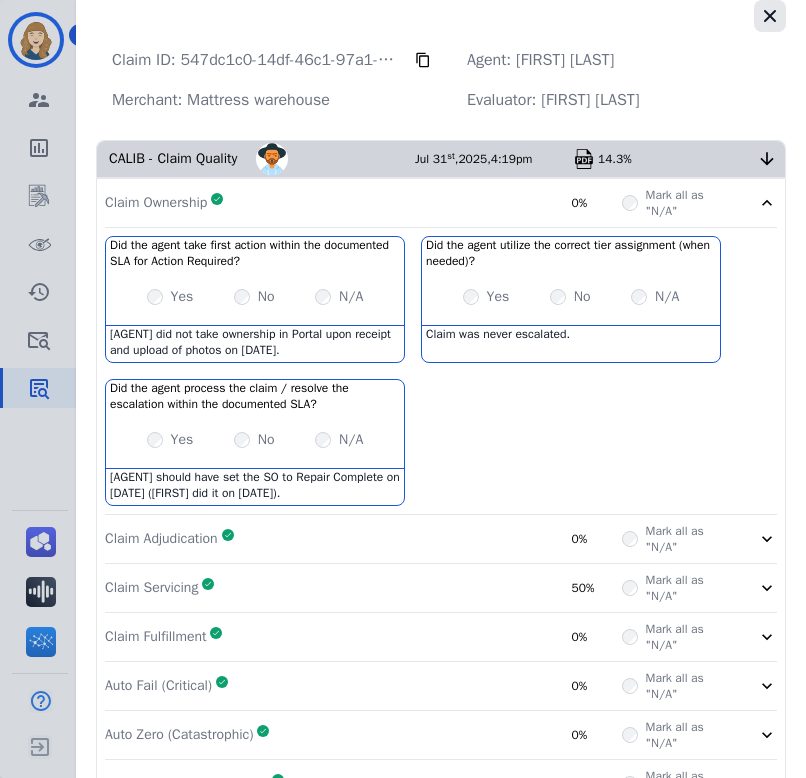 click at bounding box center (770, 16) 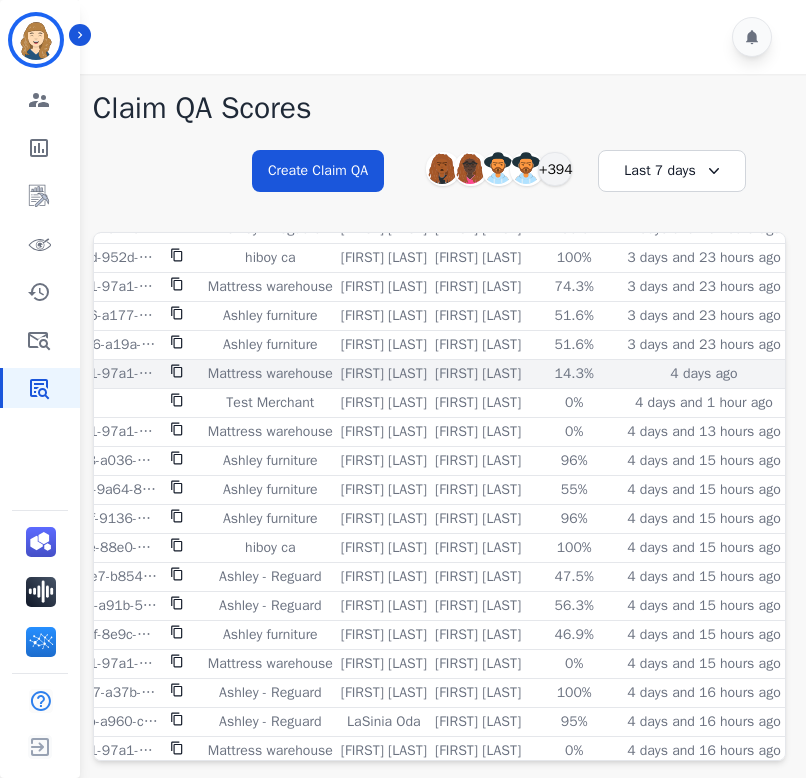 scroll, scrollTop: 129, scrollLeft: 235, axis: both 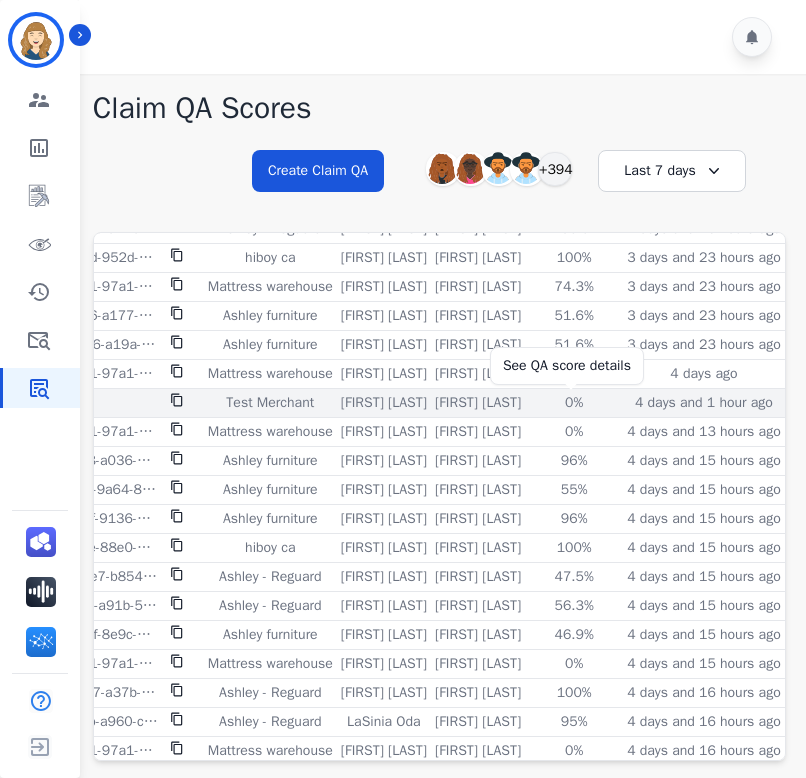click on "0%" at bounding box center [574, 403] 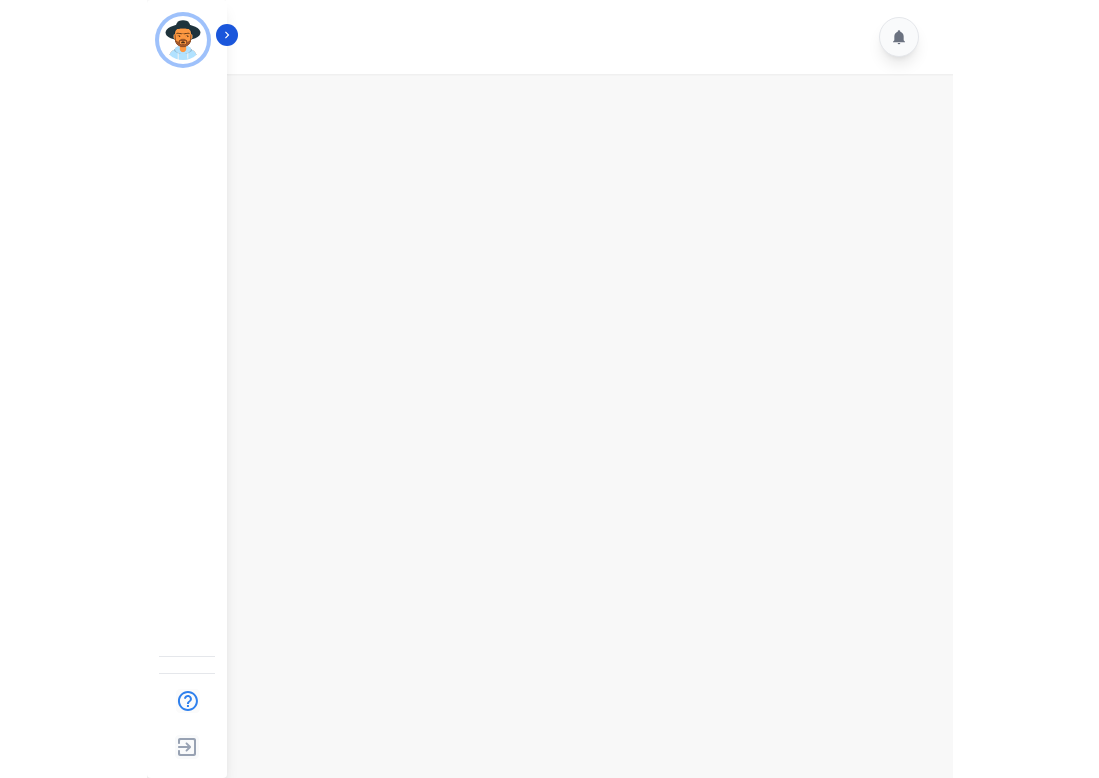 scroll, scrollTop: 0, scrollLeft: 0, axis: both 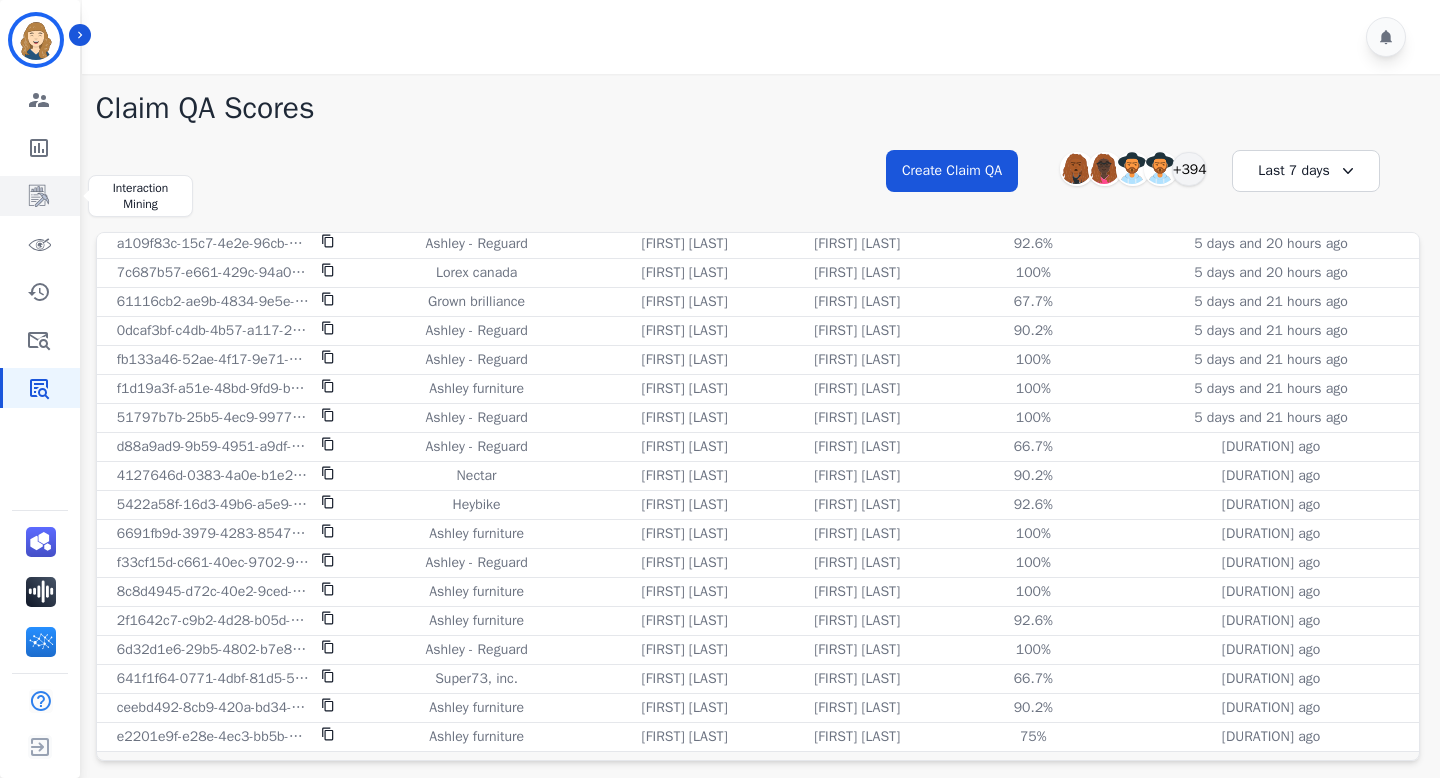 click at bounding box center (41, 196) 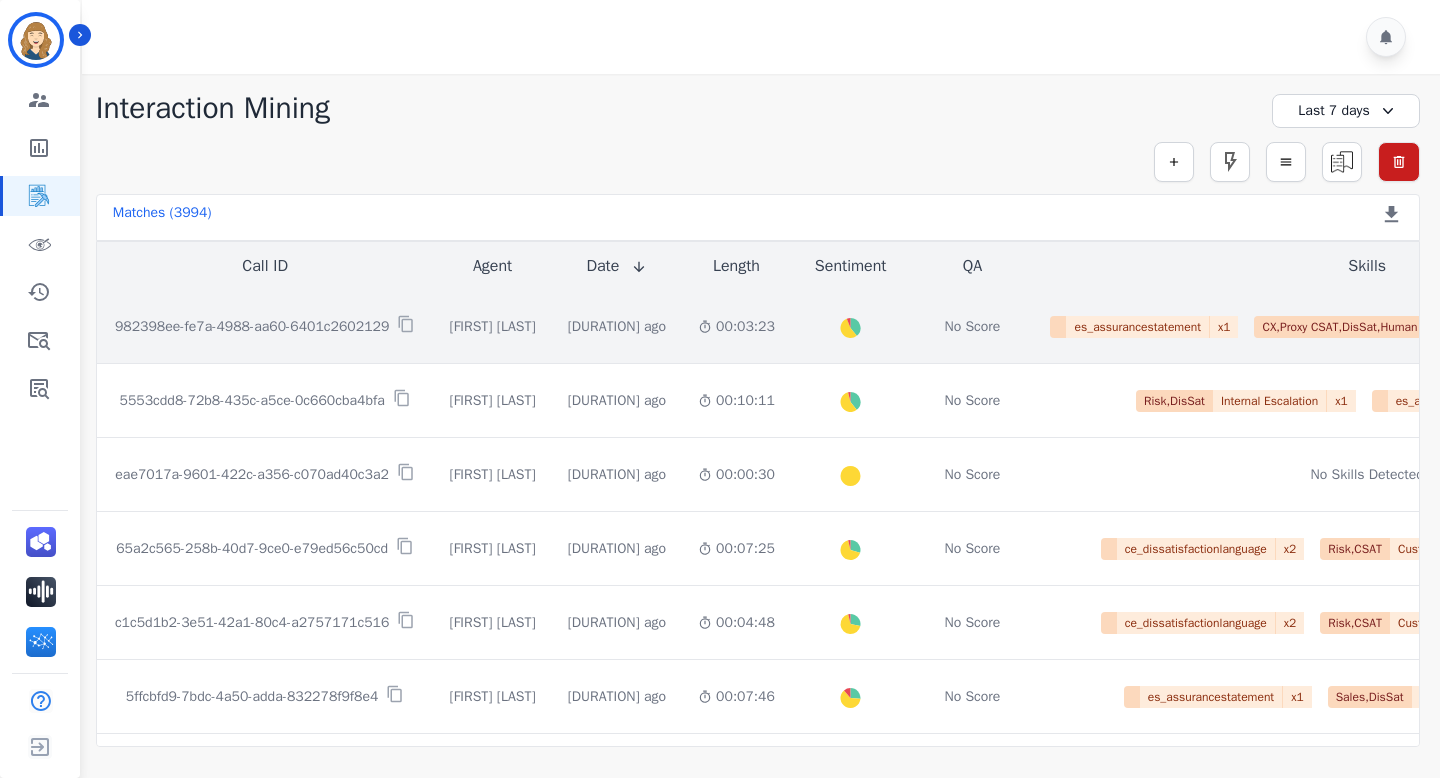 click on "982398ee-fe7a-4988-aa60-6401c2602129" at bounding box center [252, 327] 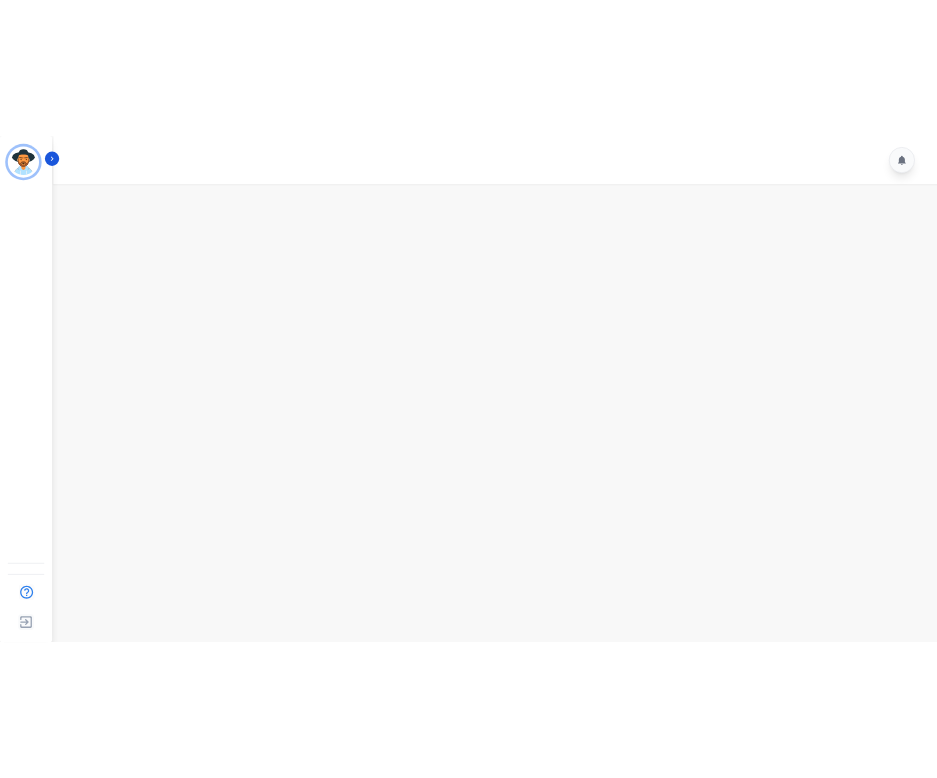 scroll, scrollTop: 0, scrollLeft: 0, axis: both 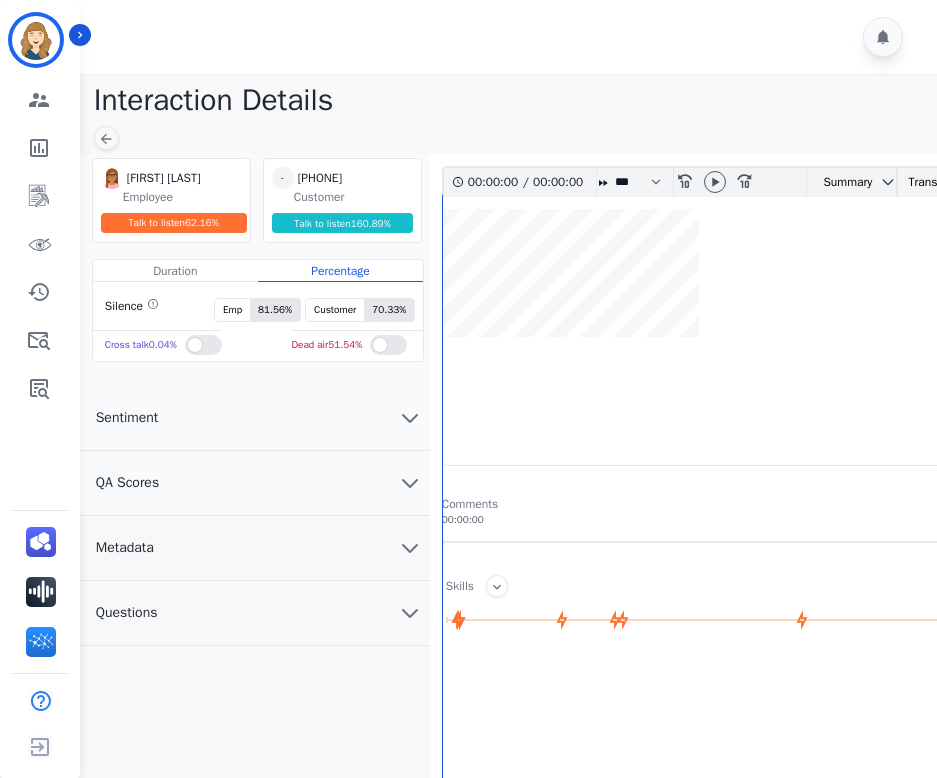 click on "QA Scores" at bounding box center [255, 483] 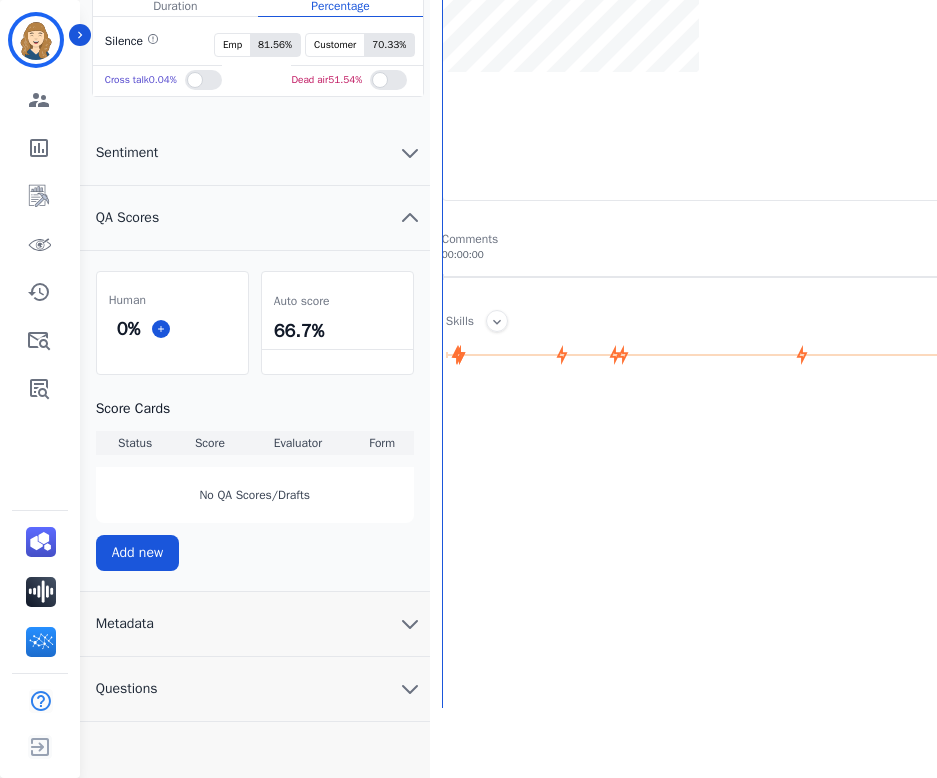 scroll, scrollTop: 298, scrollLeft: 0, axis: vertical 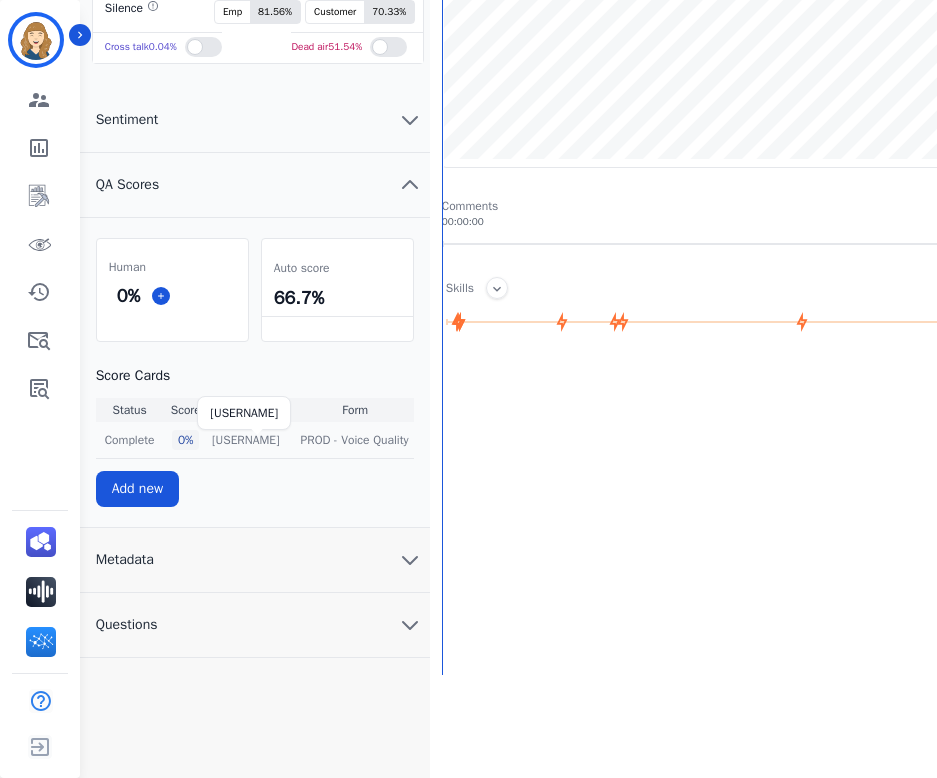 click on "[FIRST]_[LAST]" at bounding box center [246, 440] 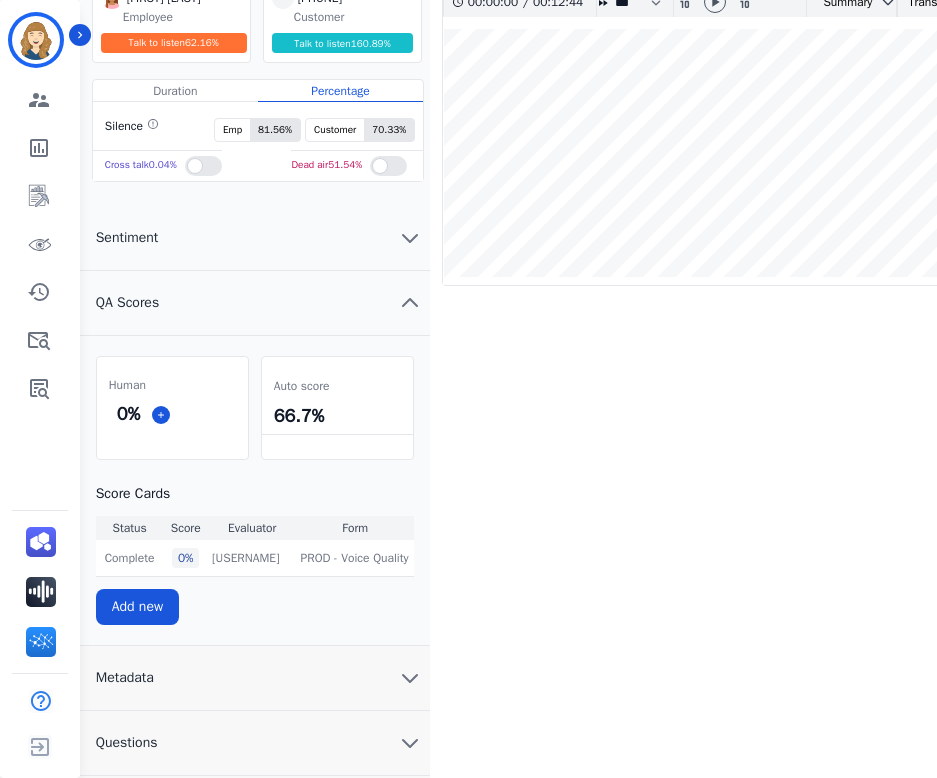 scroll, scrollTop: 248, scrollLeft: 0, axis: vertical 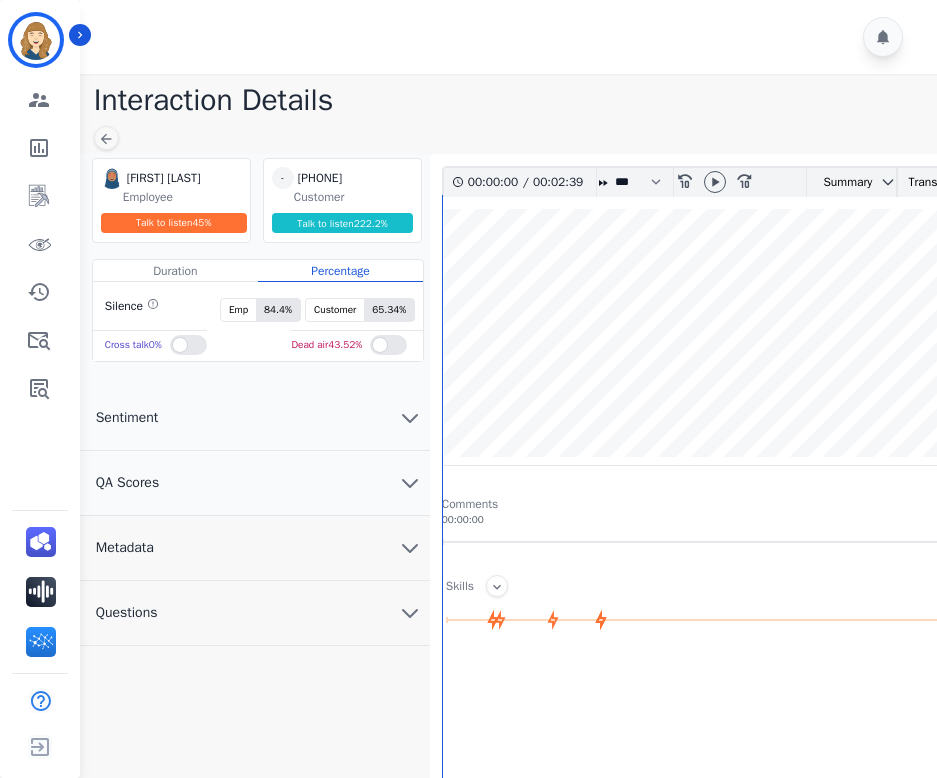 click on "QA Scores" at bounding box center (255, 483) 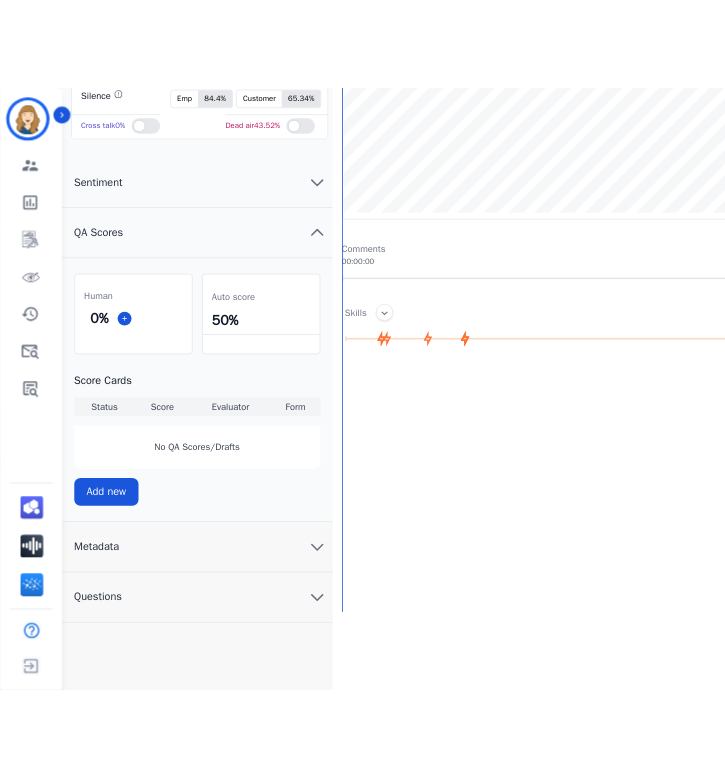 scroll, scrollTop: 298, scrollLeft: 0, axis: vertical 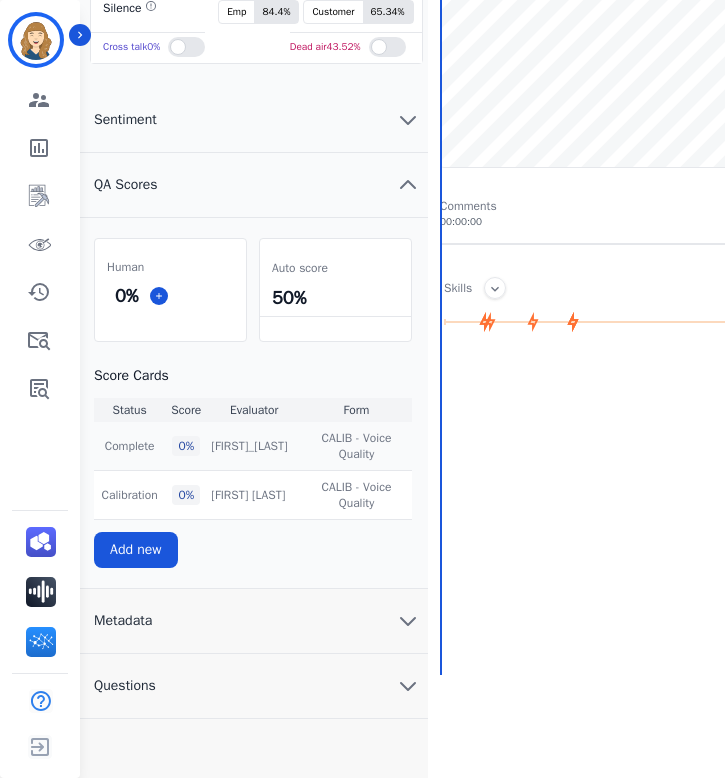 click on "Sherrie_Johnston   Sherrie_Johnston" at bounding box center [254, 446] 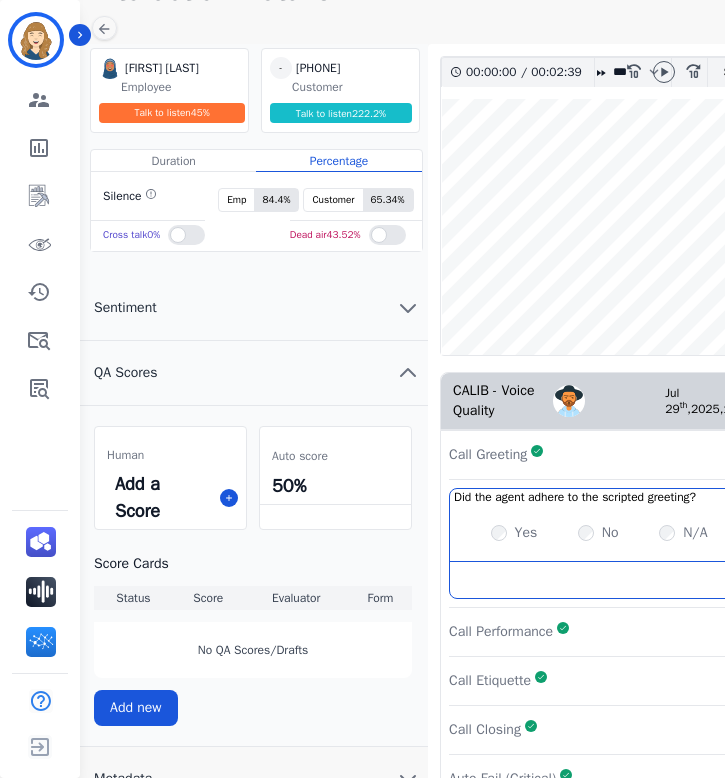 scroll, scrollTop: 310, scrollLeft: 0, axis: vertical 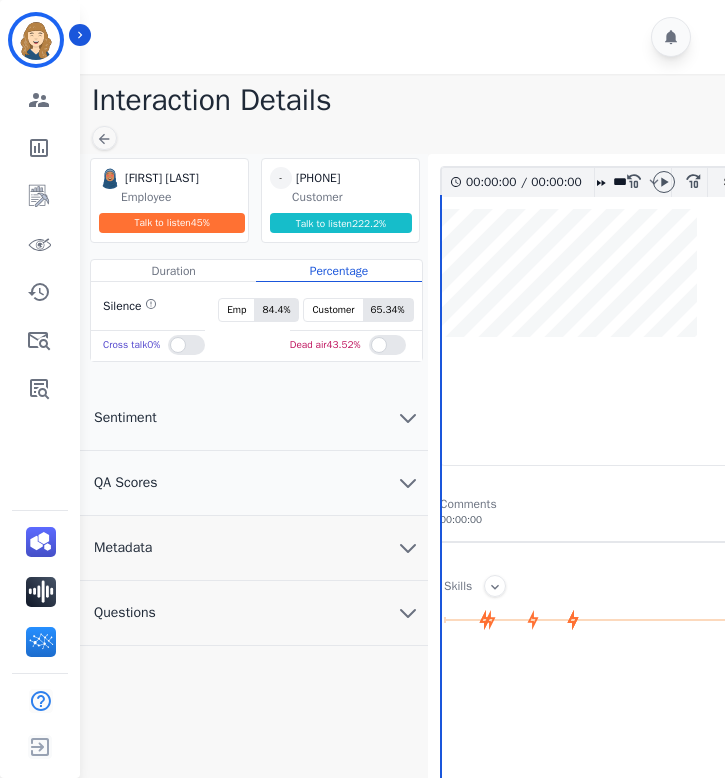 click on "QA Scores" at bounding box center [253, 483] 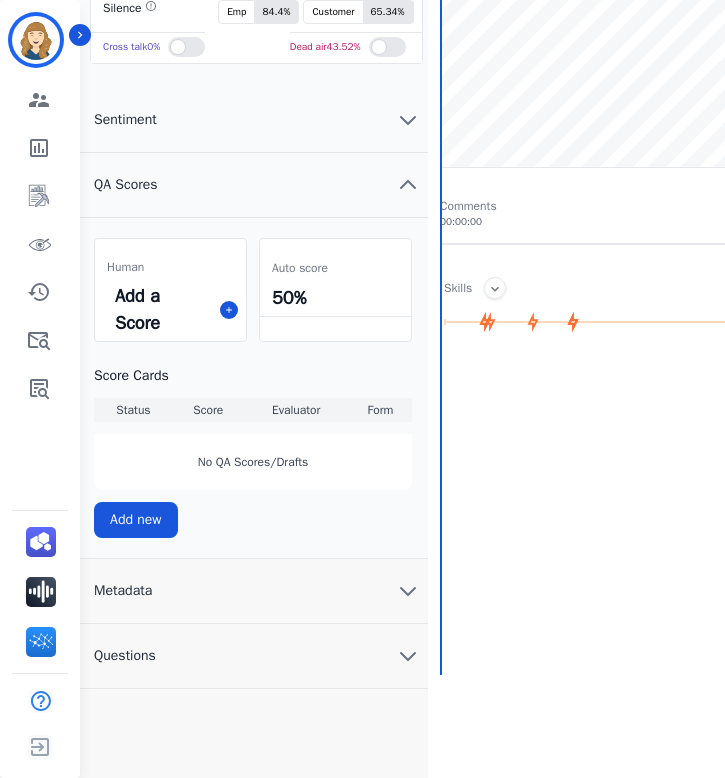 scroll, scrollTop: 251, scrollLeft: 0, axis: vertical 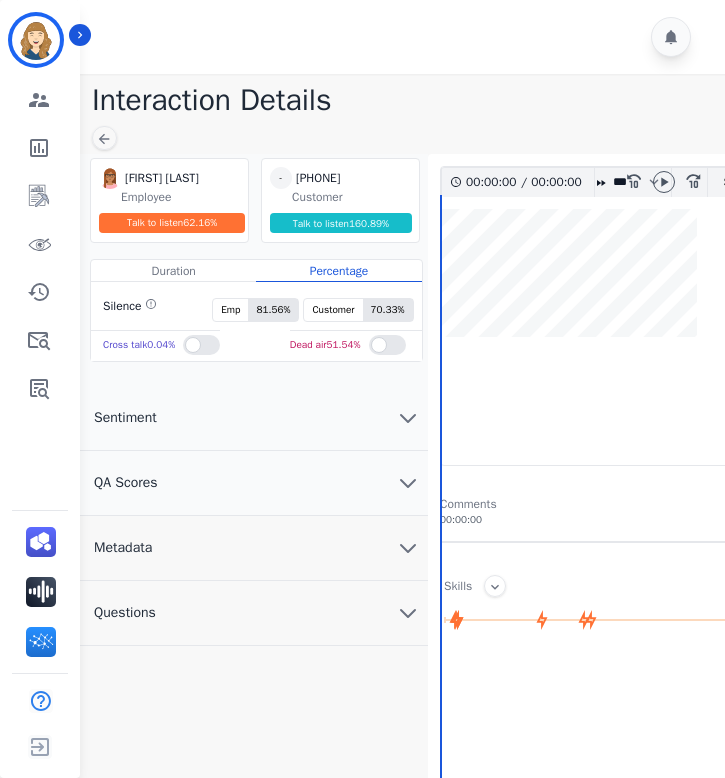 click on "QA Scores" at bounding box center (253, 483) 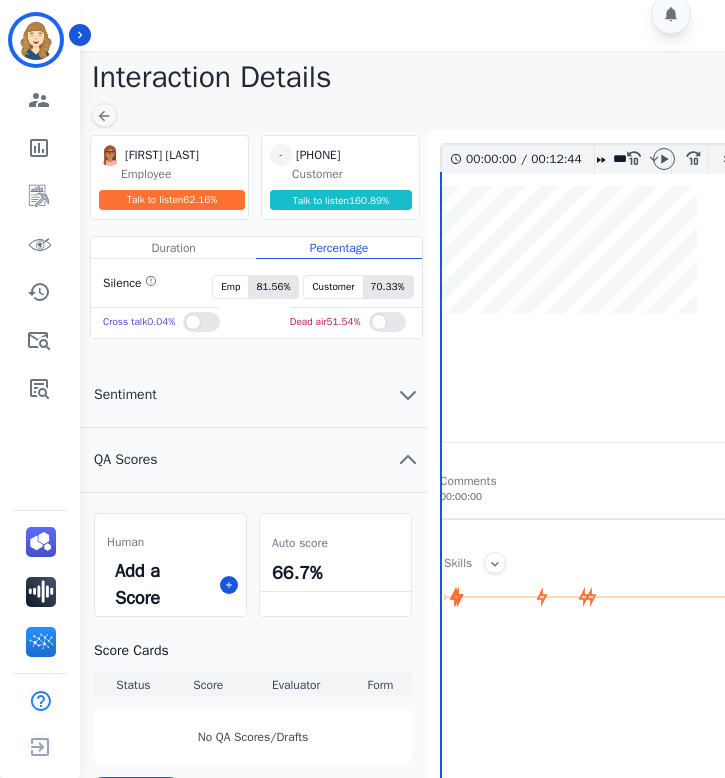 scroll, scrollTop: 298, scrollLeft: 0, axis: vertical 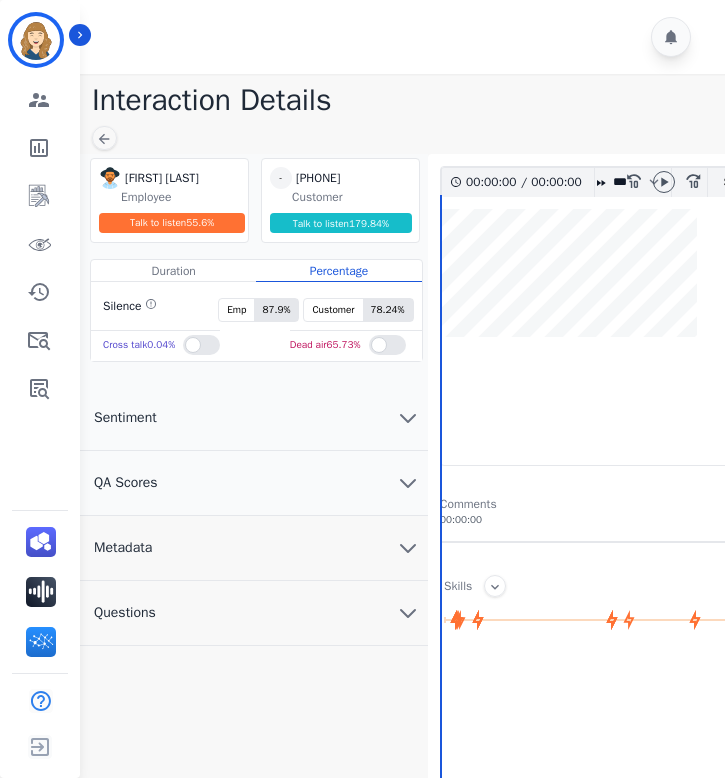 click on "QA Scores" at bounding box center [253, 483] 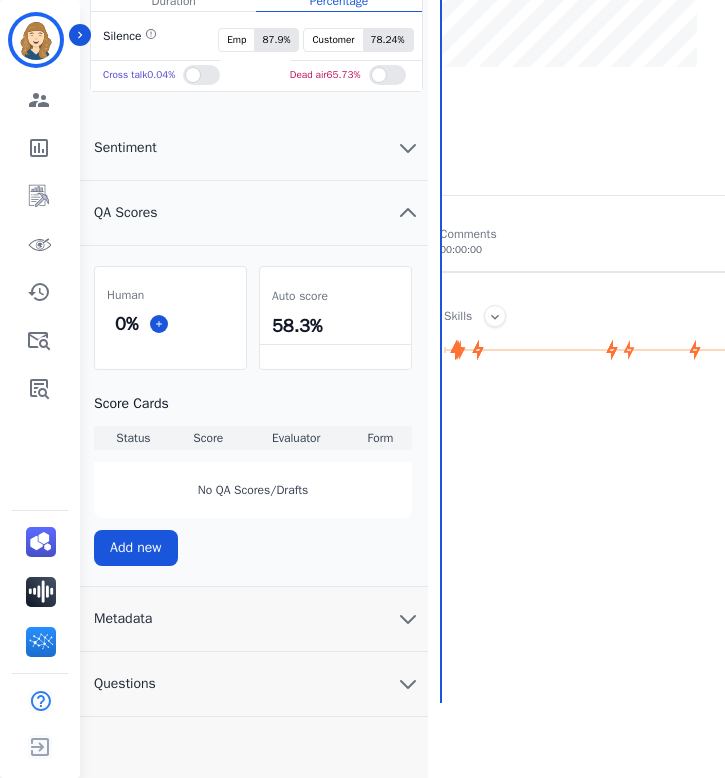 scroll, scrollTop: 298, scrollLeft: 0, axis: vertical 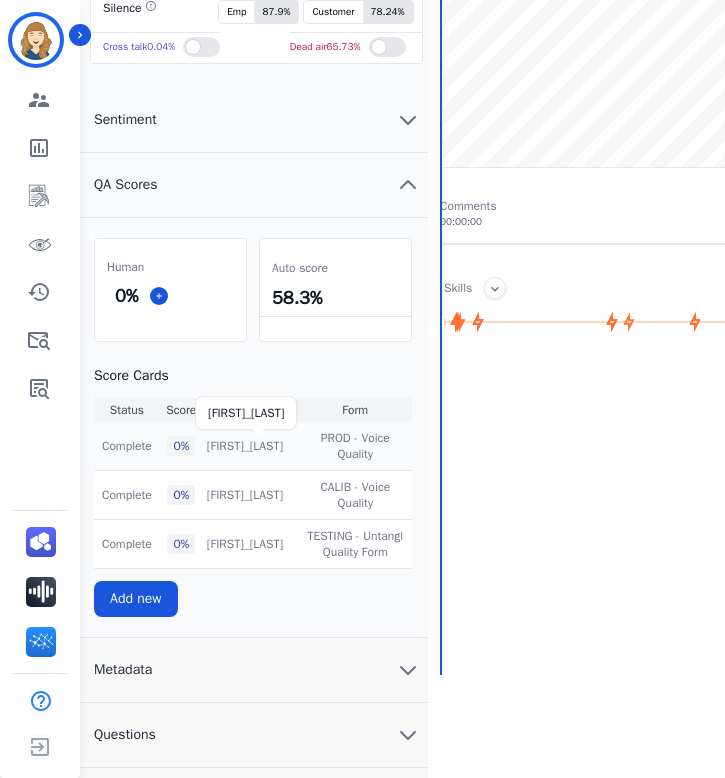 click on "Sherrie_Johnston" at bounding box center [245, 446] 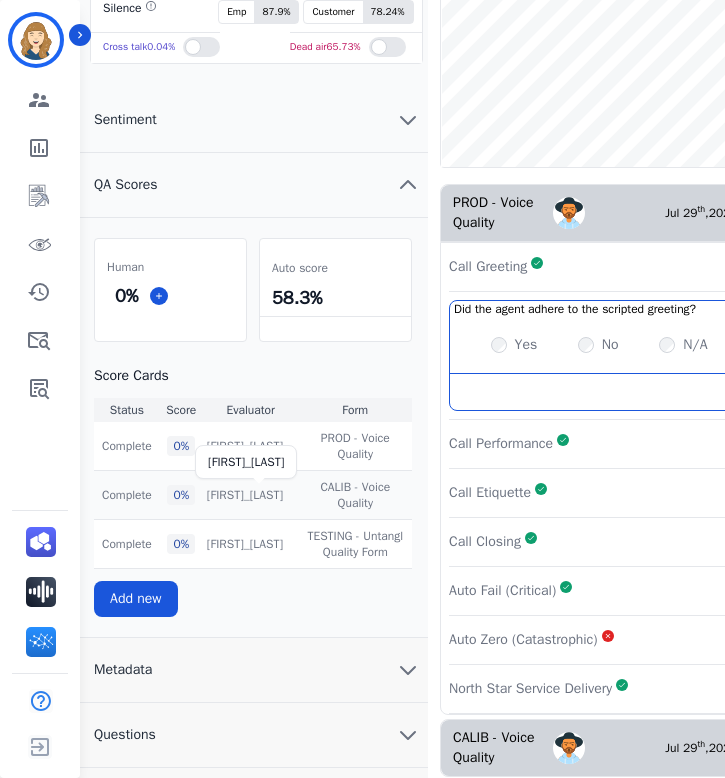 click on "Sherrie_Johnston" at bounding box center (245, 495) 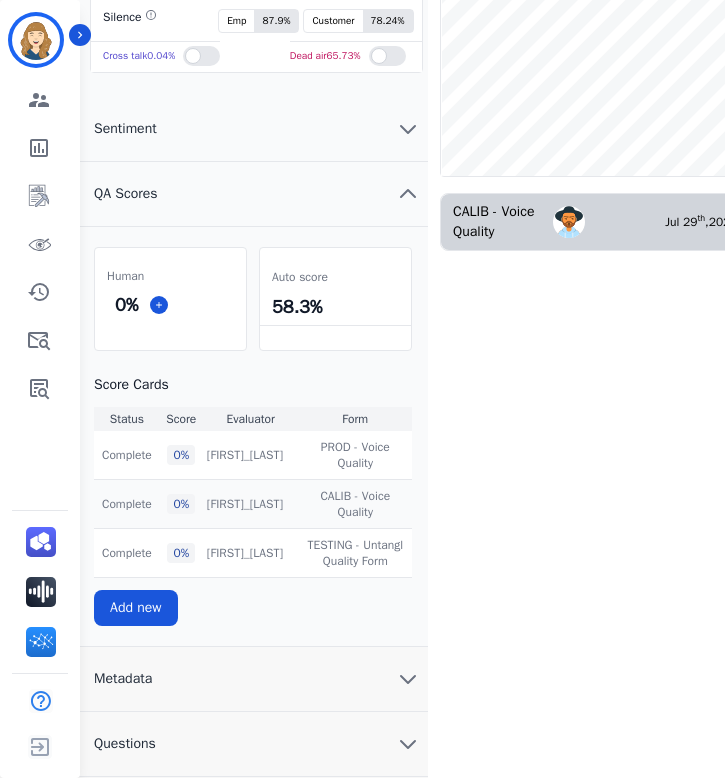 click on "Sherrie_Johnston   Sherrie_Johnston" at bounding box center [251, 503] 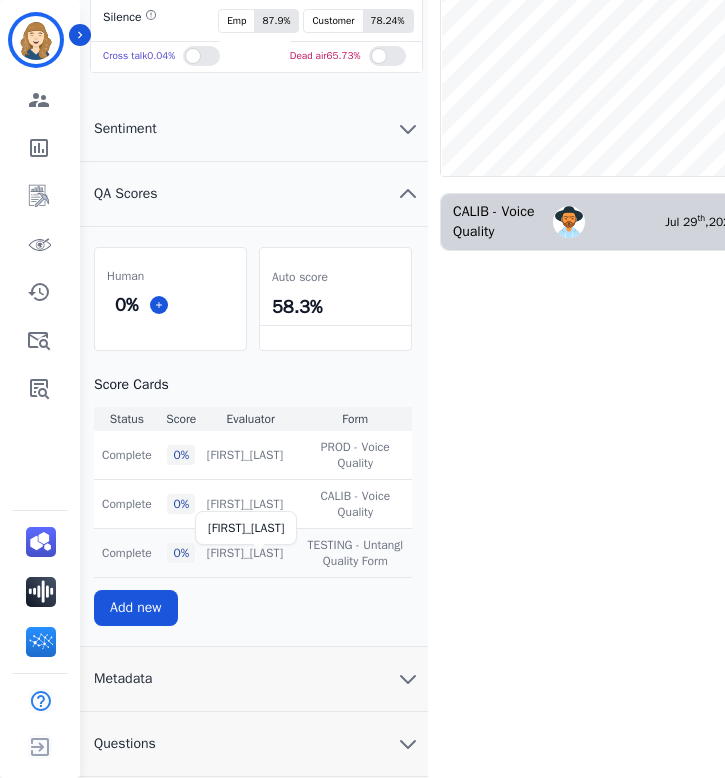 click on "Sherrie_Johnston" at bounding box center [245, 553] 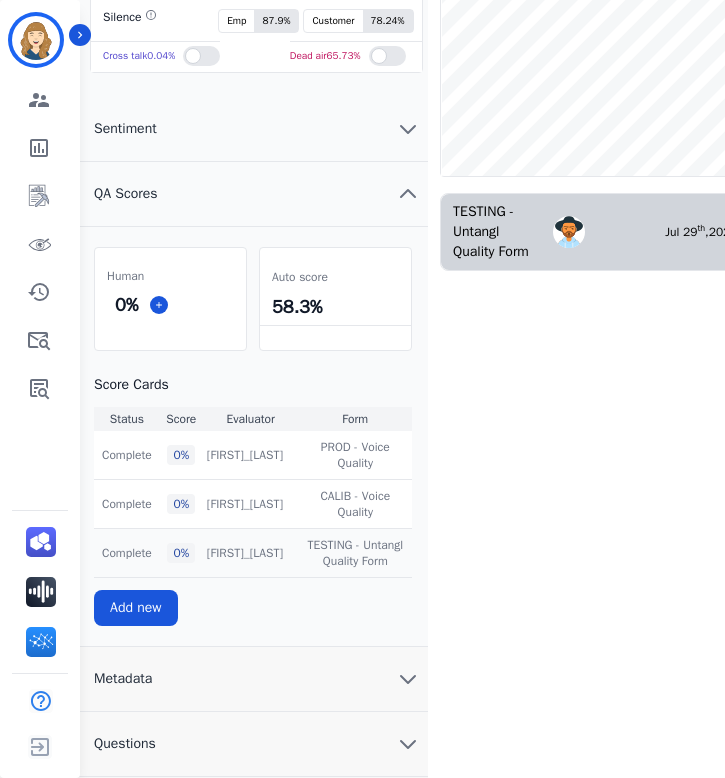 click on "Sherrie_Johnston   Sherrie_Johnston" at bounding box center [251, 552] 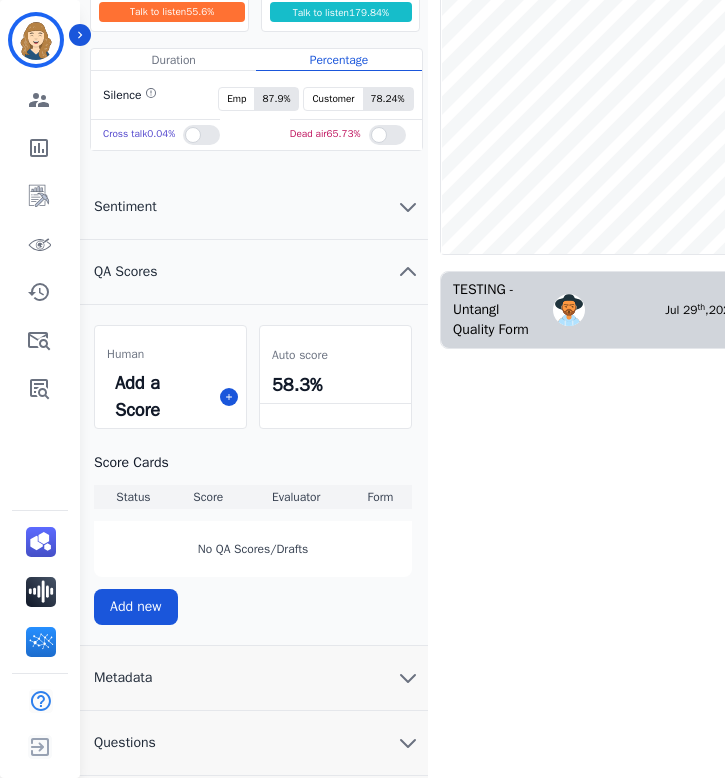 scroll, scrollTop: 210, scrollLeft: 0, axis: vertical 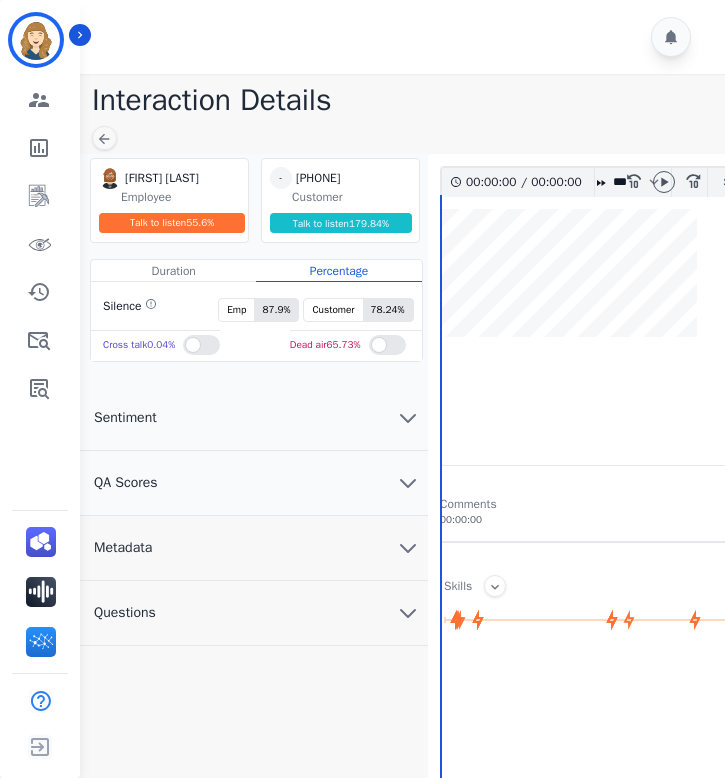 click on "QA Scores" at bounding box center [253, 483] 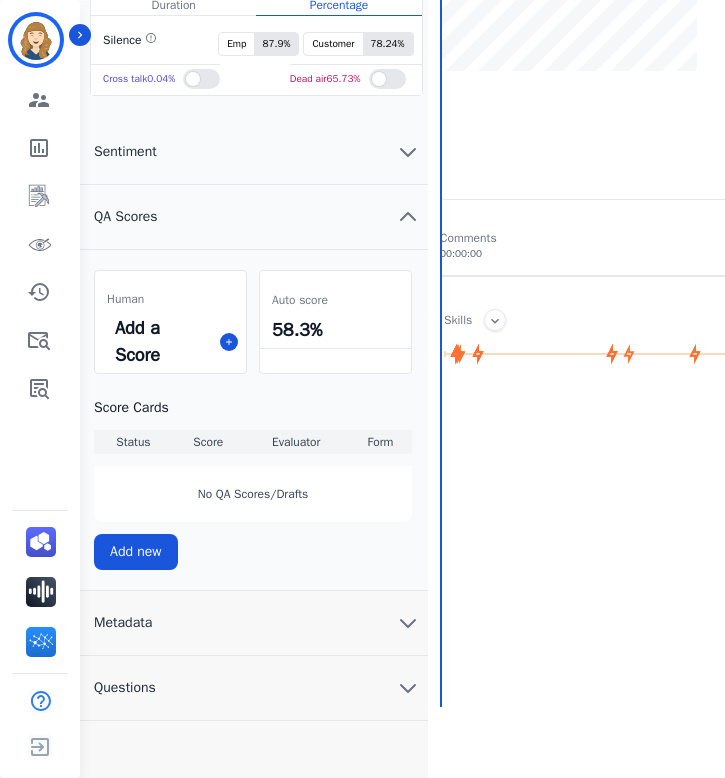 scroll, scrollTop: 270, scrollLeft: 0, axis: vertical 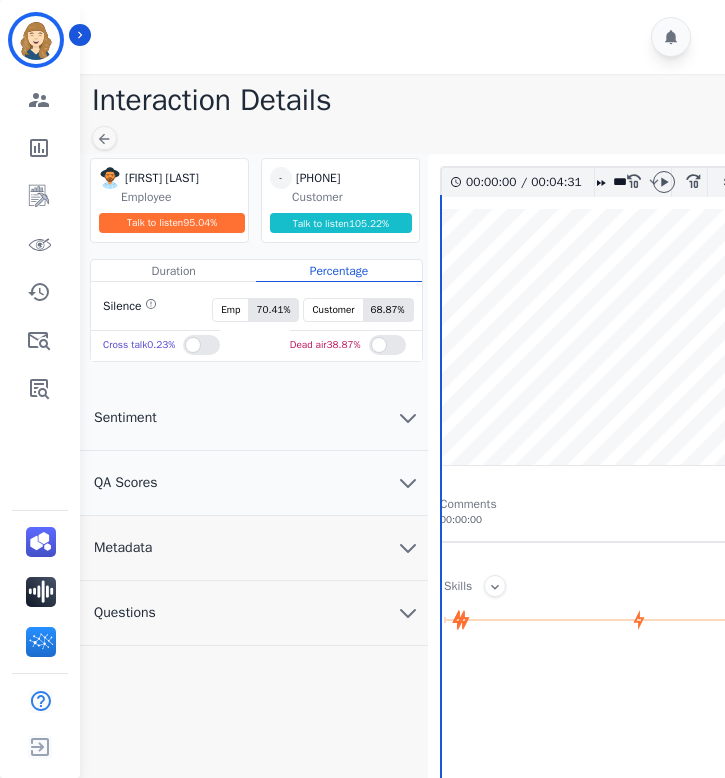 click on "QA Scores" at bounding box center [253, 483] 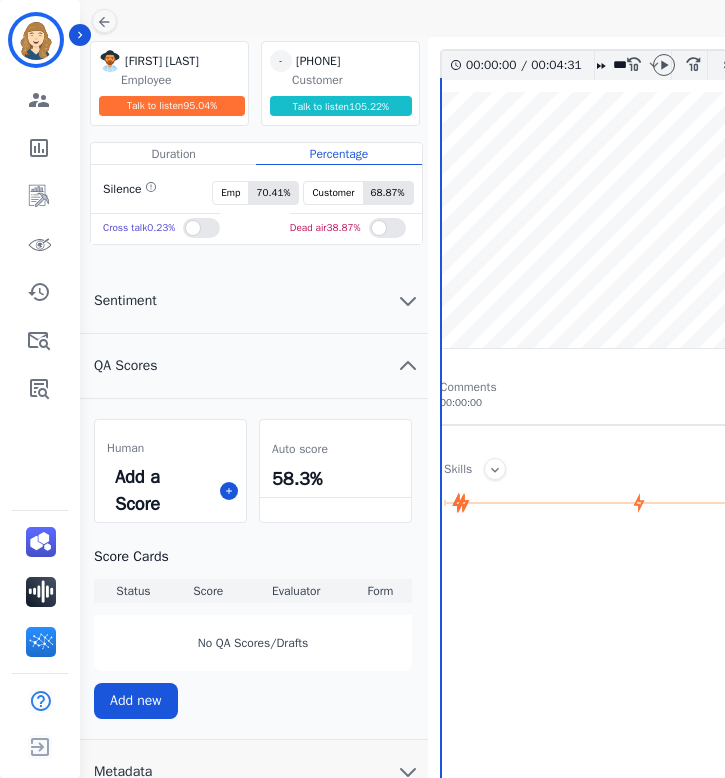 scroll, scrollTop: 104, scrollLeft: 0, axis: vertical 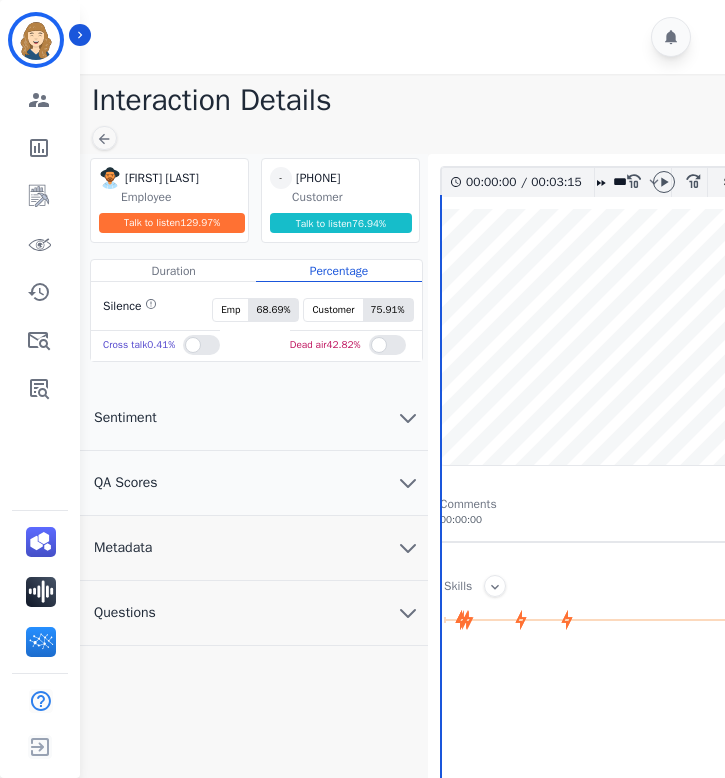 click on "QA Scores" at bounding box center (253, 483) 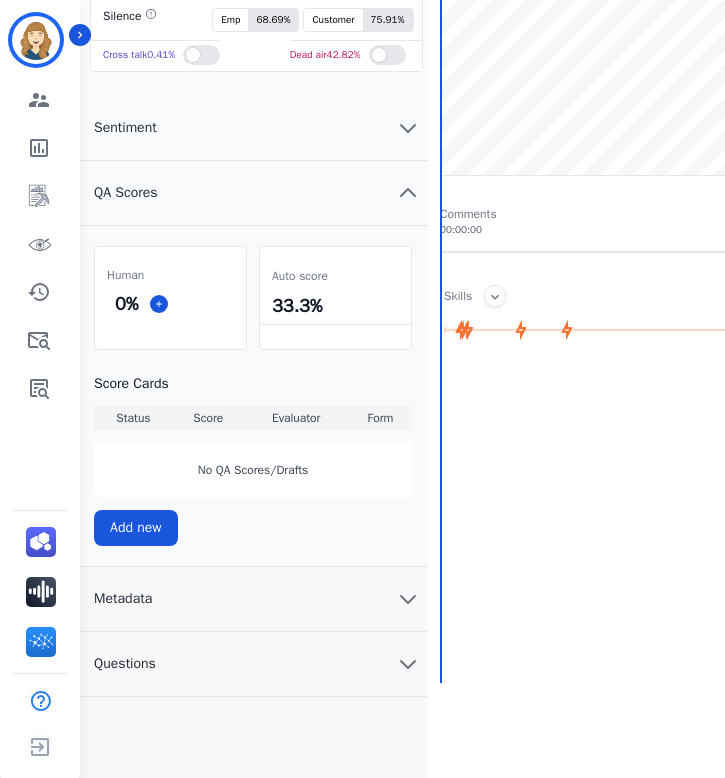 scroll, scrollTop: 298, scrollLeft: 0, axis: vertical 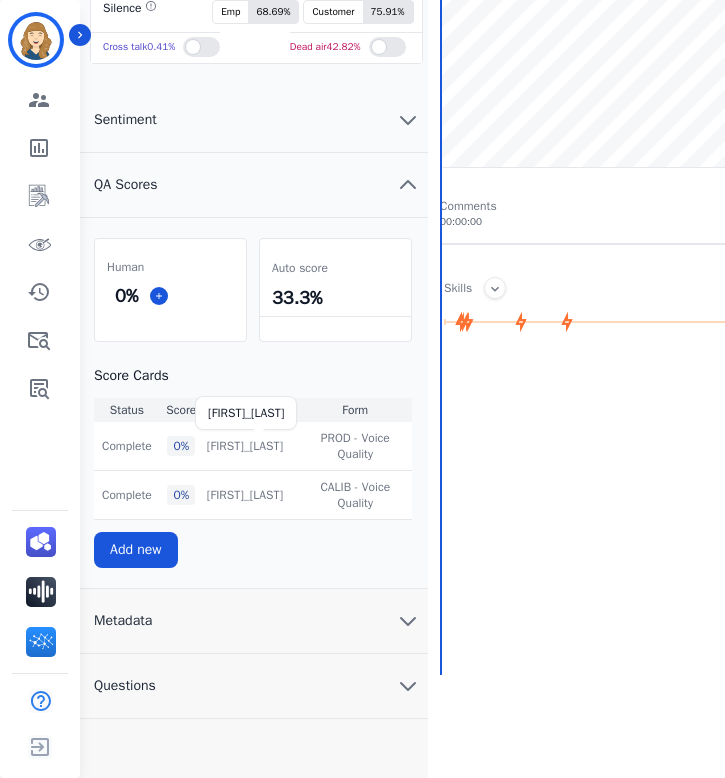 click on "Sherrie_Johnston" at bounding box center [245, 446] 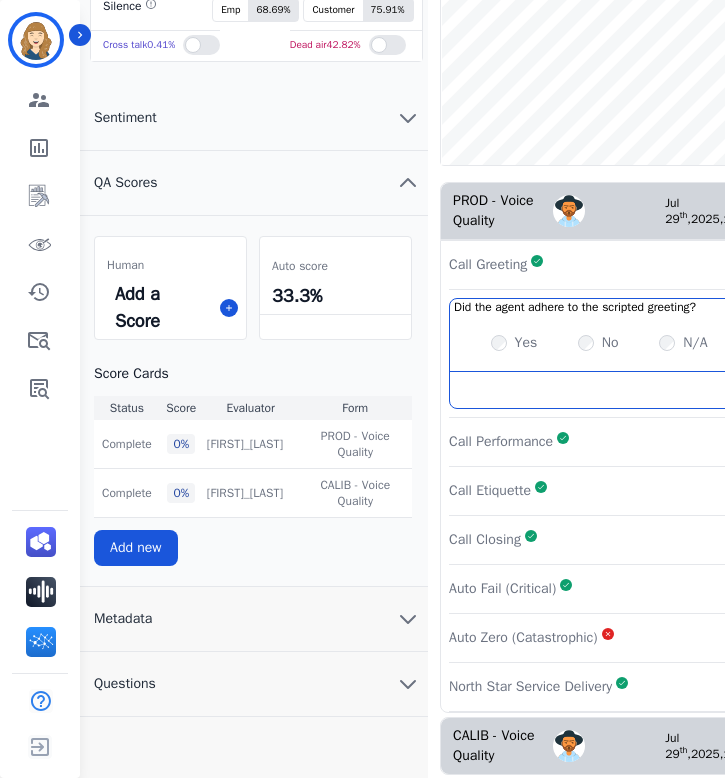 scroll, scrollTop: 310, scrollLeft: 0, axis: vertical 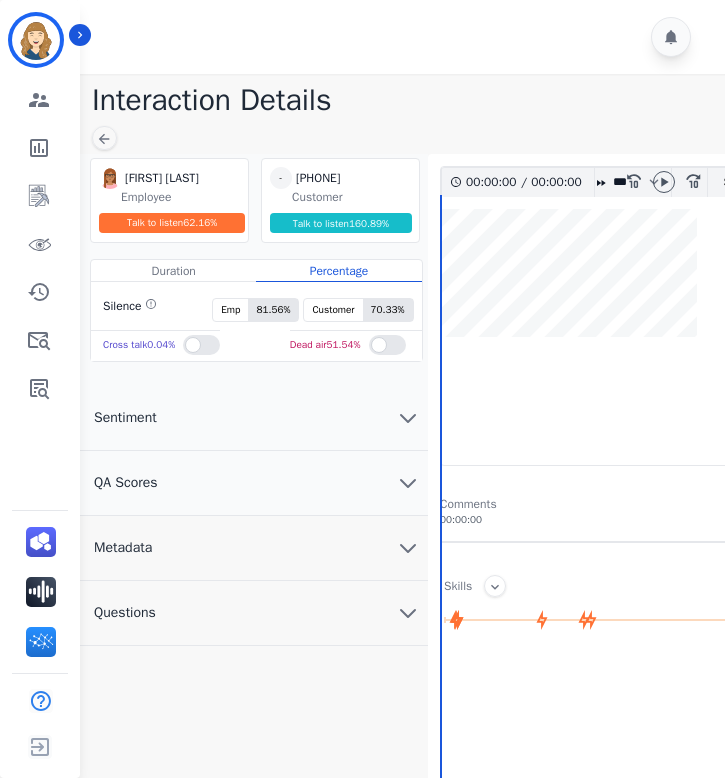 click on "QA Scores" at bounding box center [253, 483] 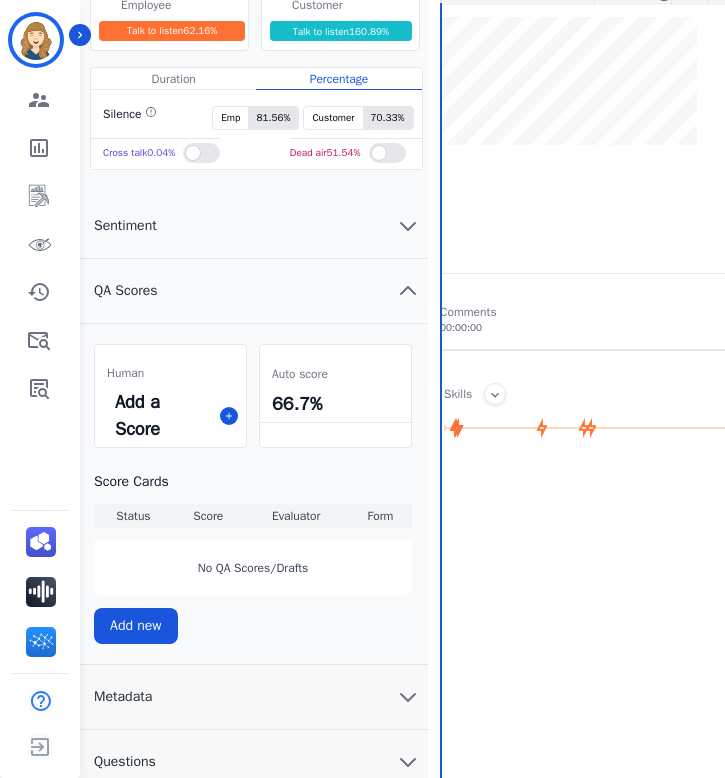 scroll, scrollTop: 298, scrollLeft: 0, axis: vertical 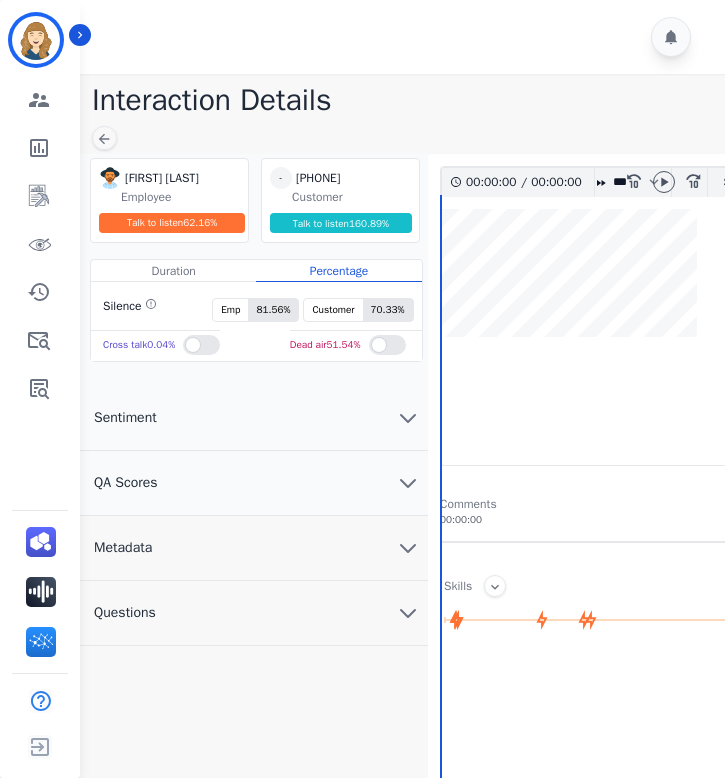 click on "QA Scores" at bounding box center (253, 483) 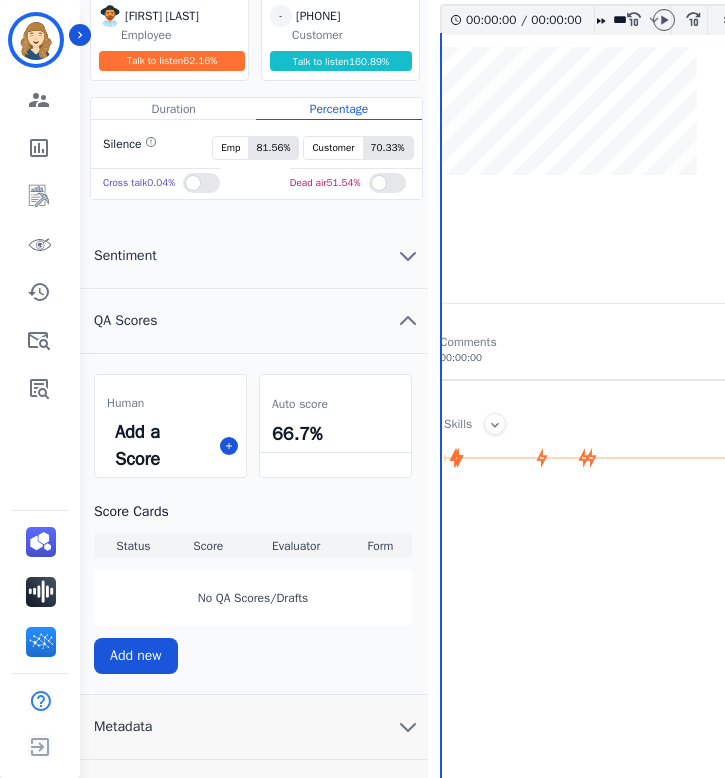 scroll, scrollTop: 298, scrollLeft: 0, axis: vertical 